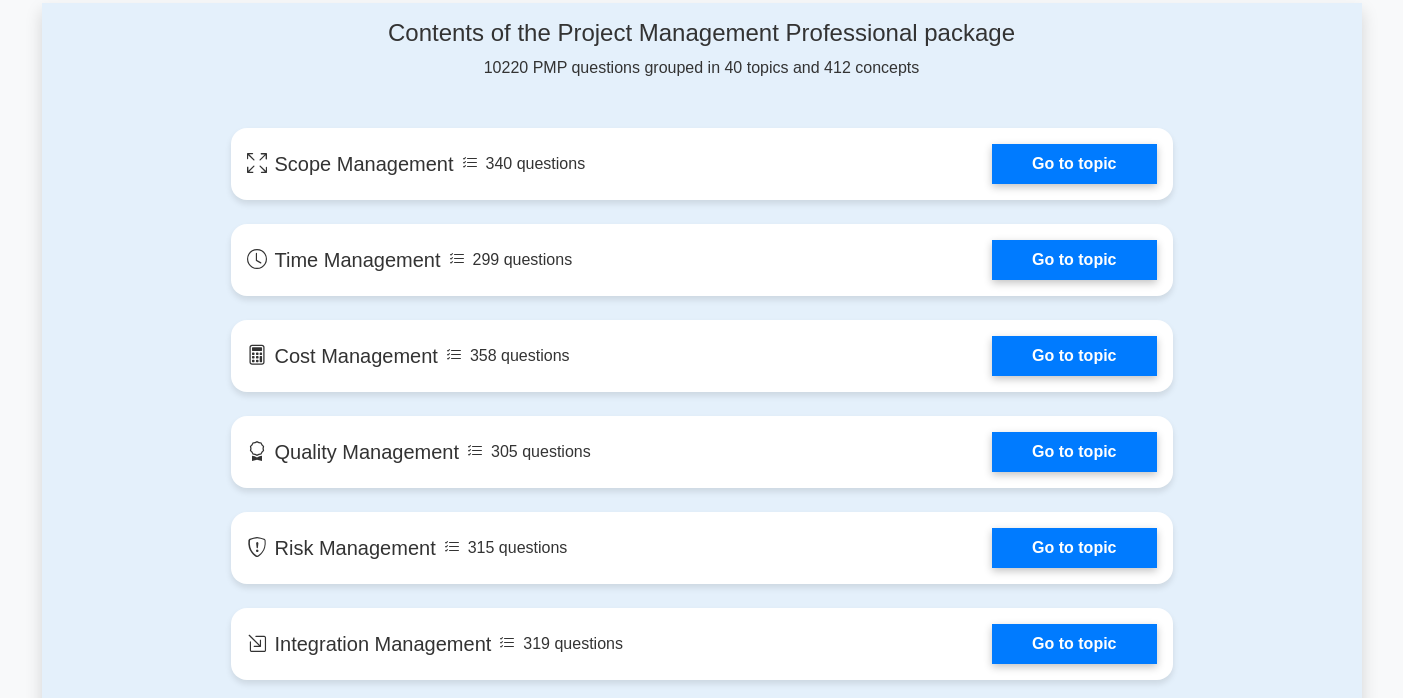 scroll, scrollTop: 1107, scrollLeft: 0, axis: vertical 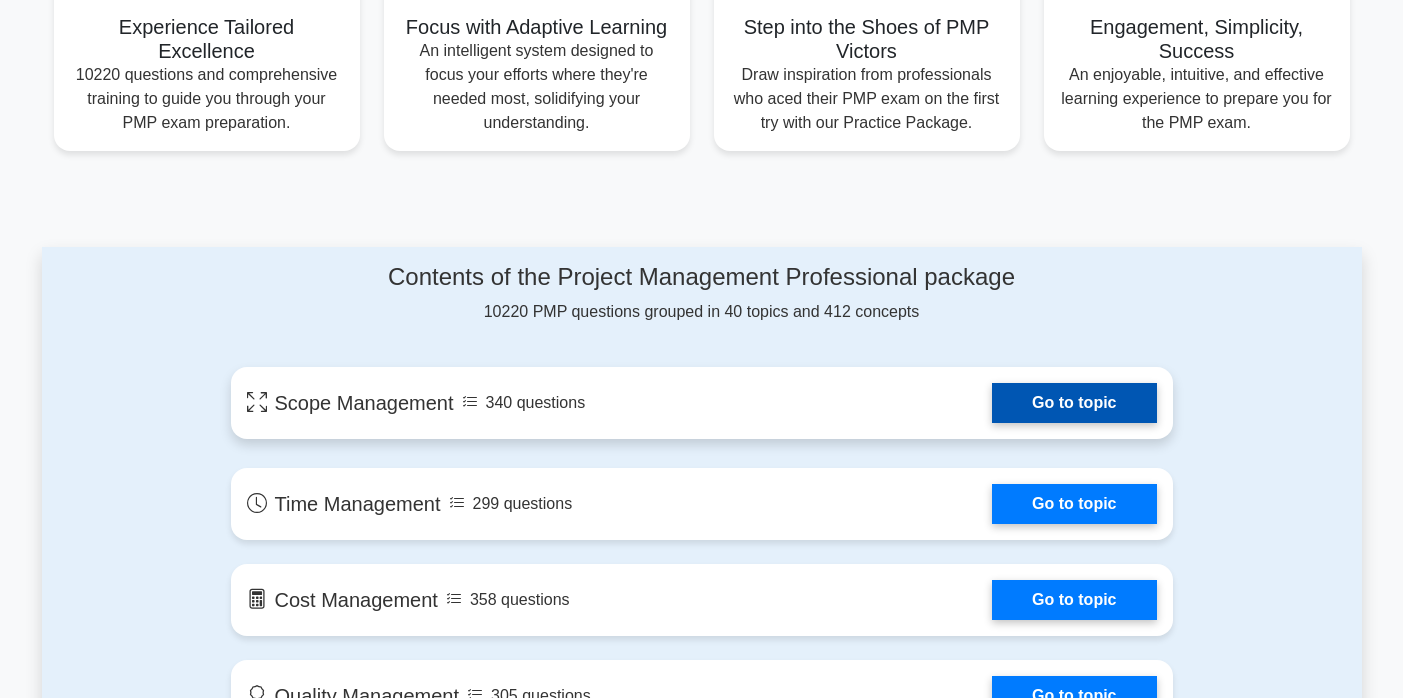 click on "Go to topic" at bounding box center [1074, 403] 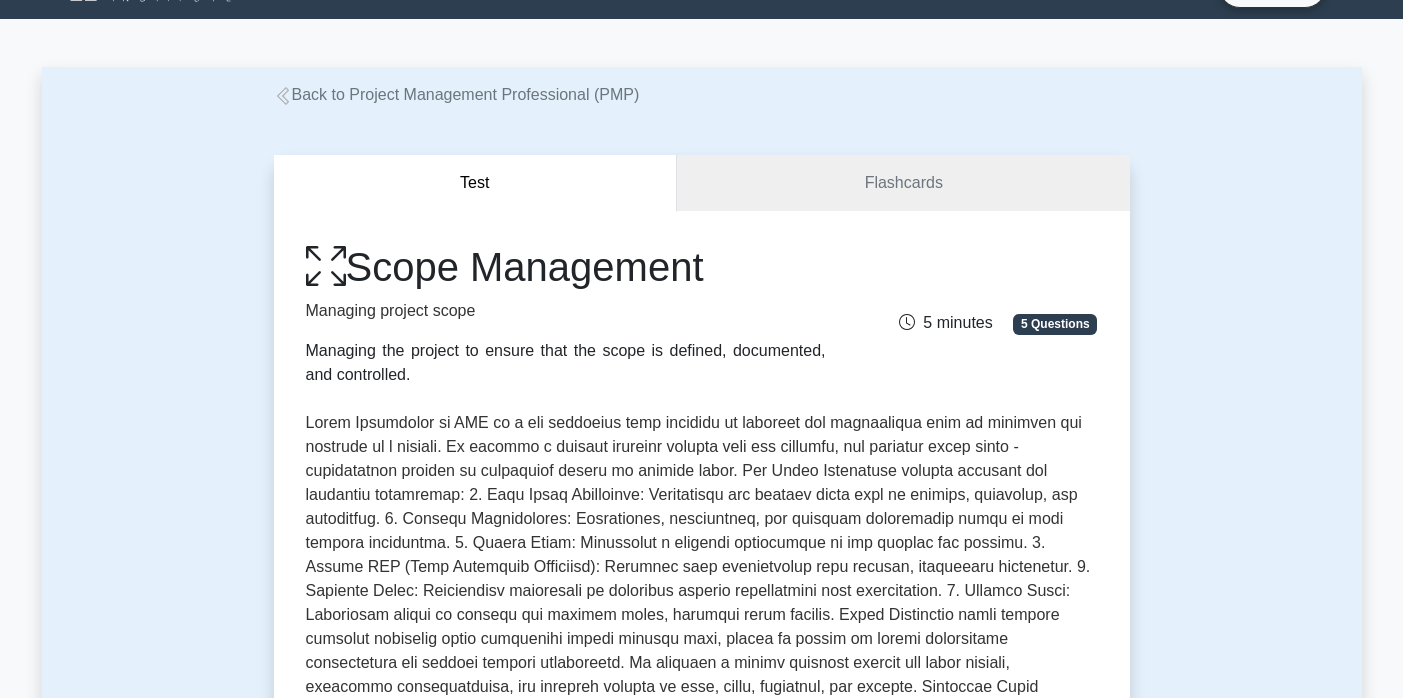 scroll, scrollTop: 301, scrollLeft: 0, axis: vertical 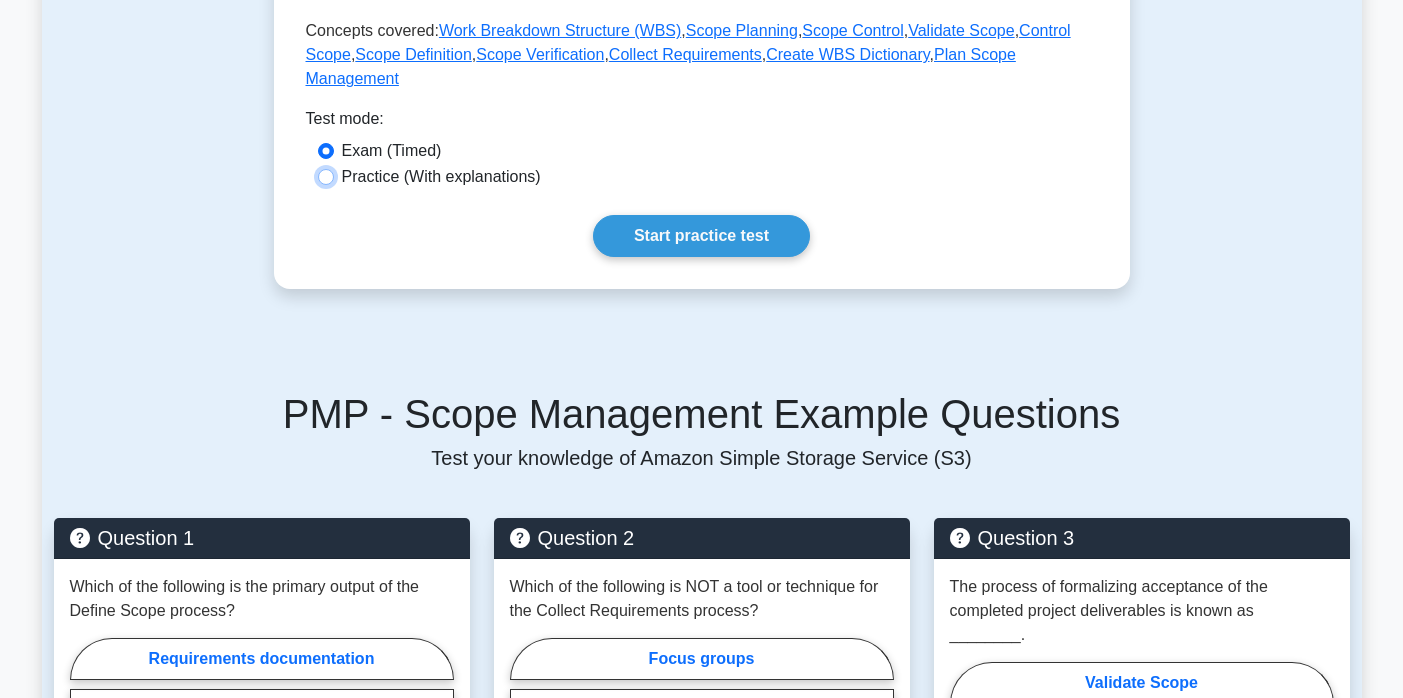 click on "Practice (With explanations)" at bounding box center (326, 177) 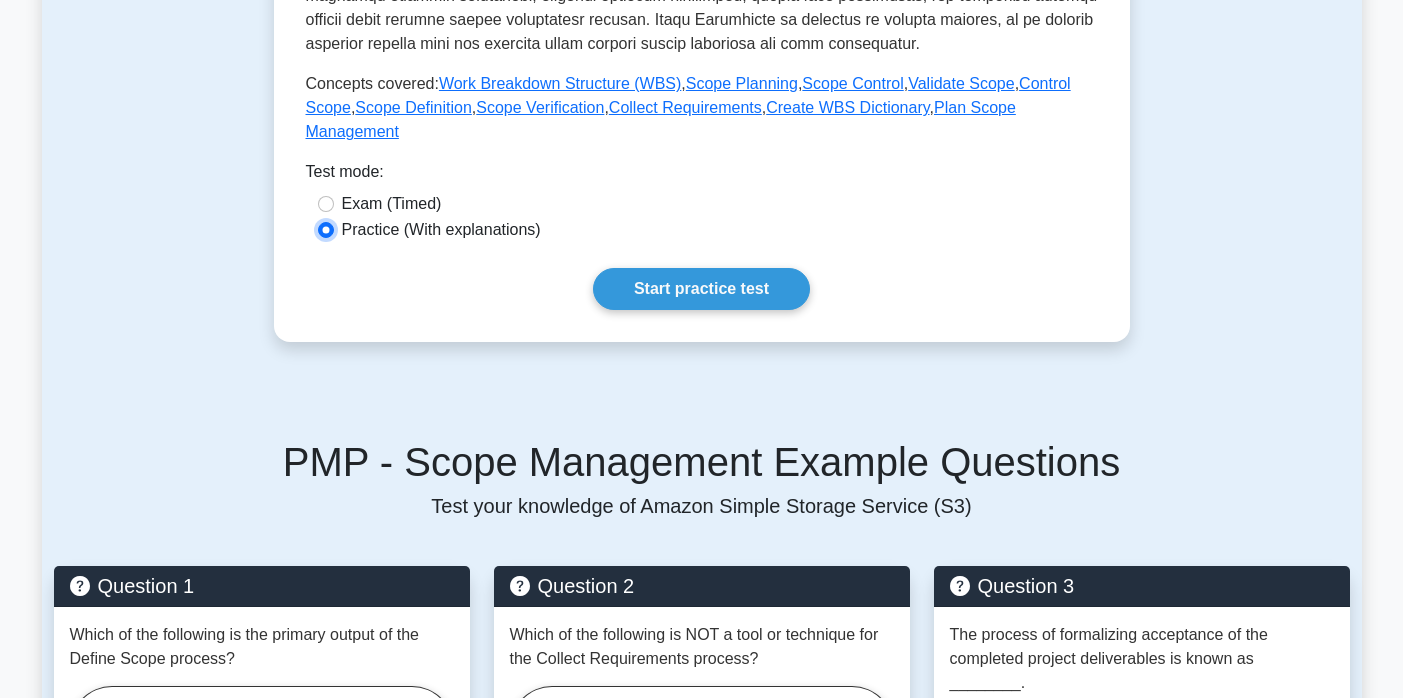 scroll, scrollTop: 805, scrollLeft: 0, axis: vertical 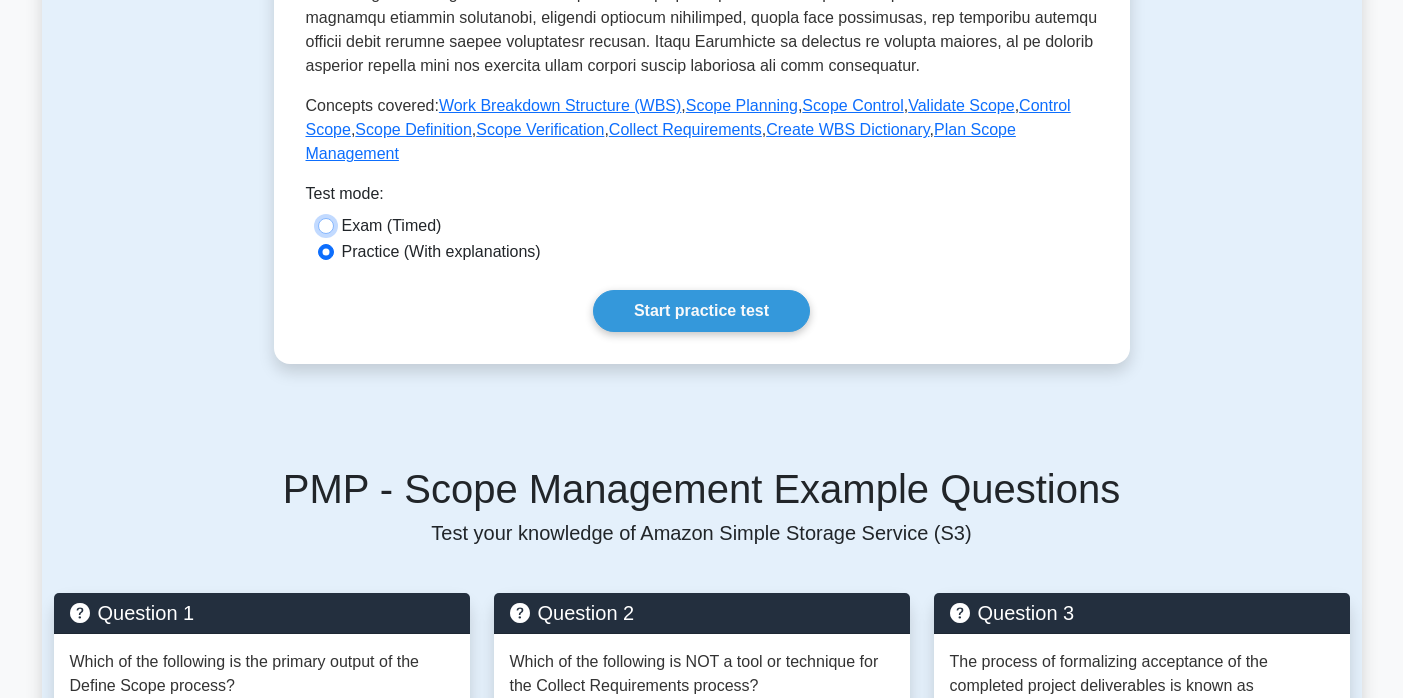 click on "Exam (Timed)" at bounding box center [326, 226] 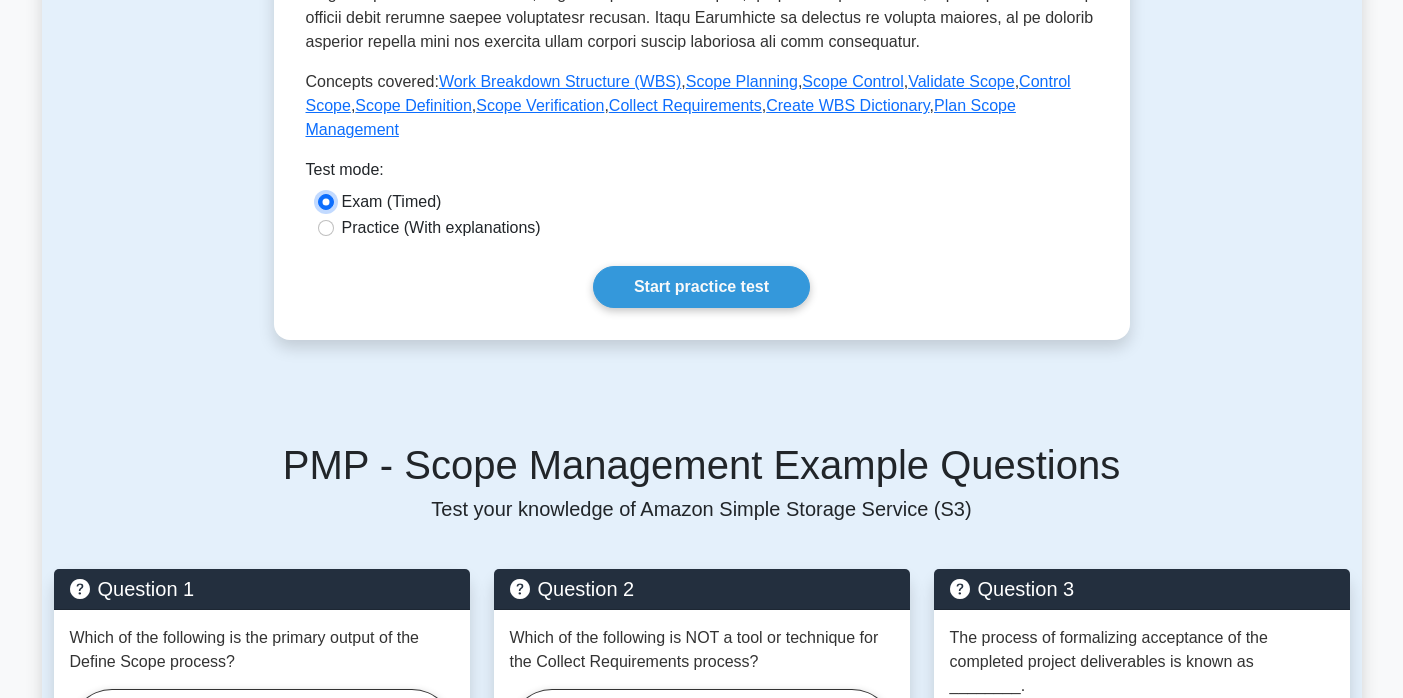 scroll, scrollTop: 687, scrollLeft: 0, axis: vertical 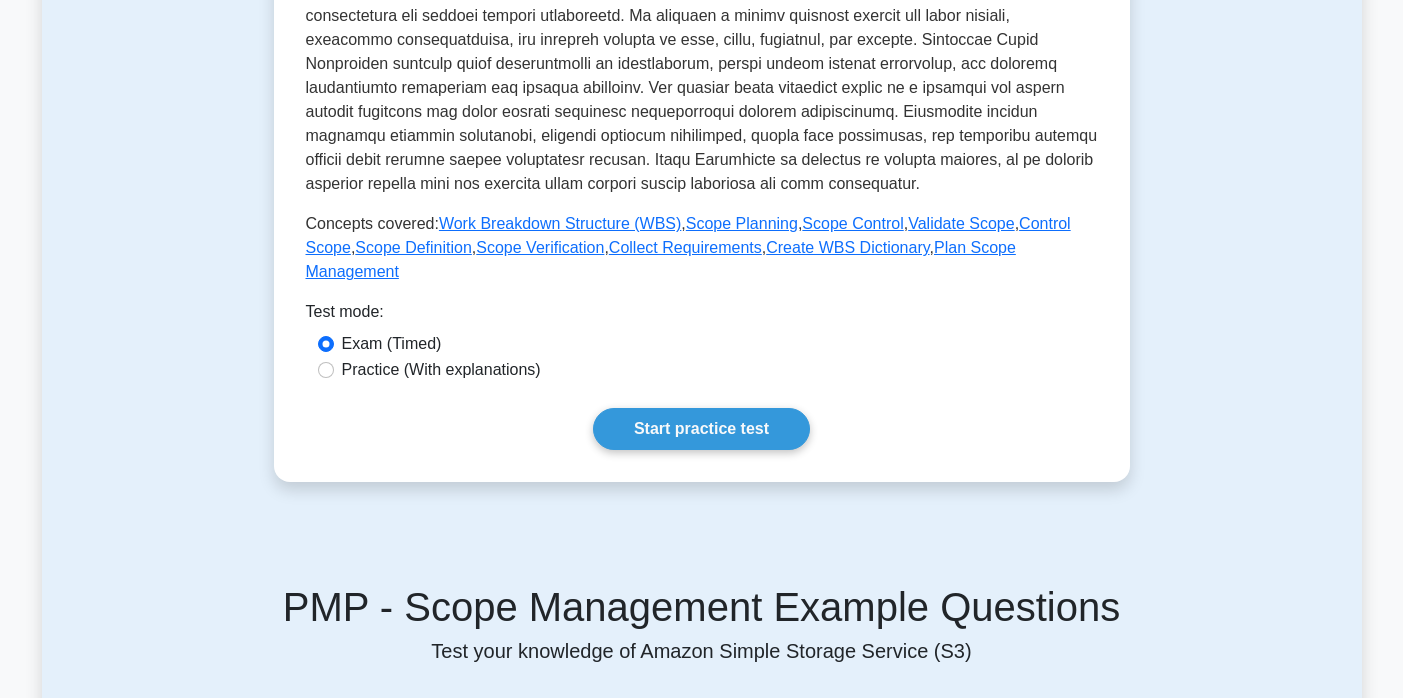 click on "Practice (With explanations)" at bounding box center (702, 370) 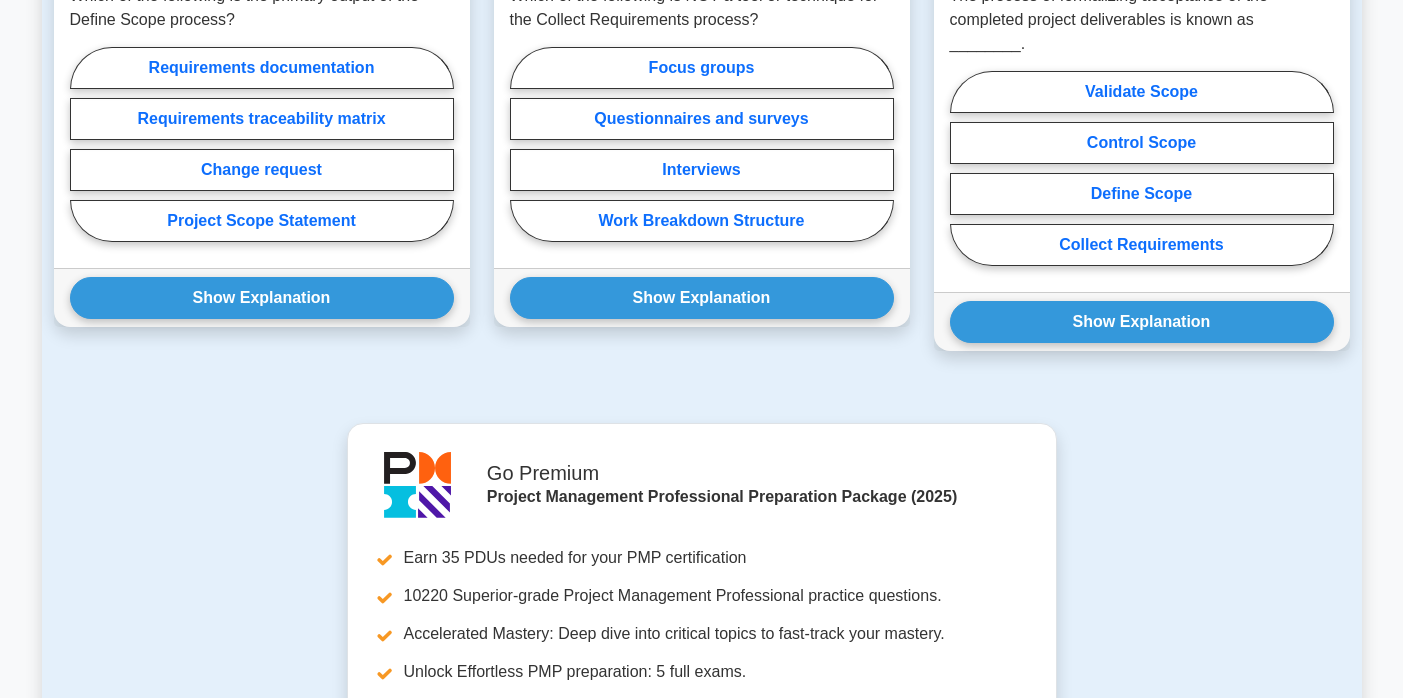 scroll, scrollTop: 1367, scrollLeft: 0, axis: vertical 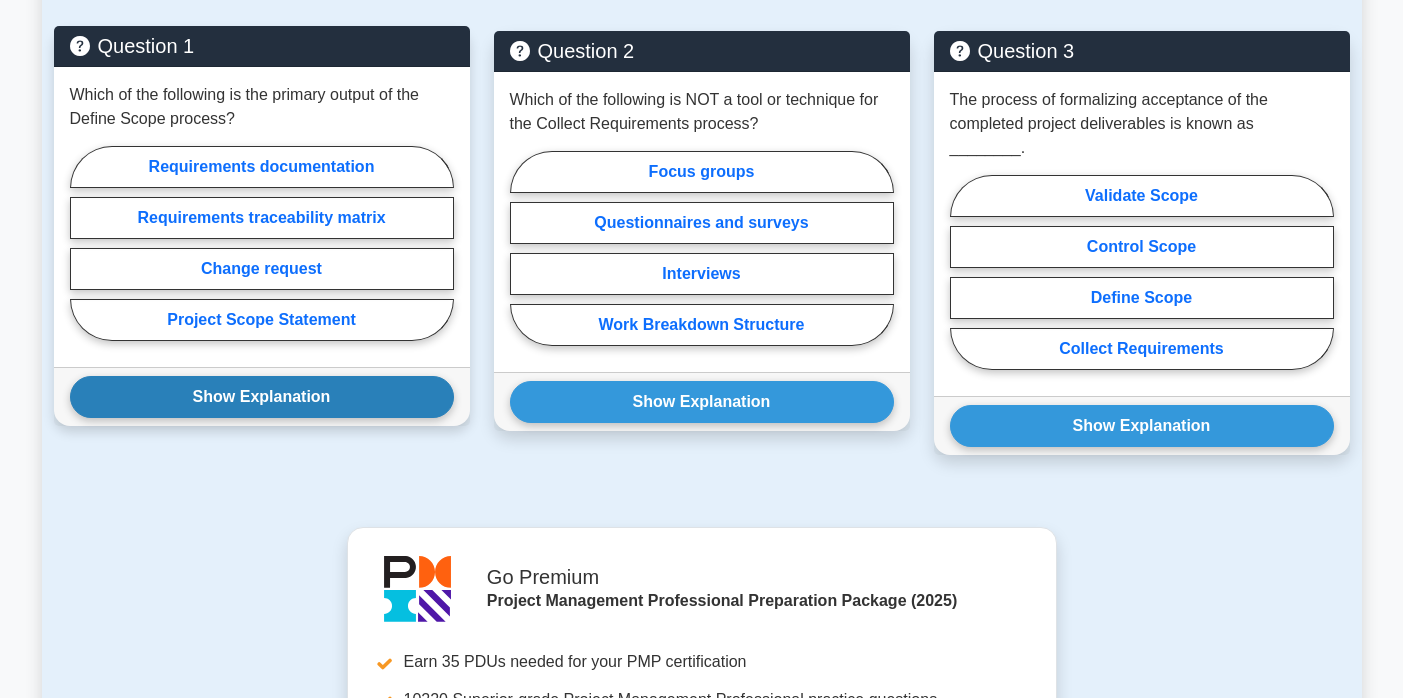 click on "Show Explanation" at bounding box center [262, 397] 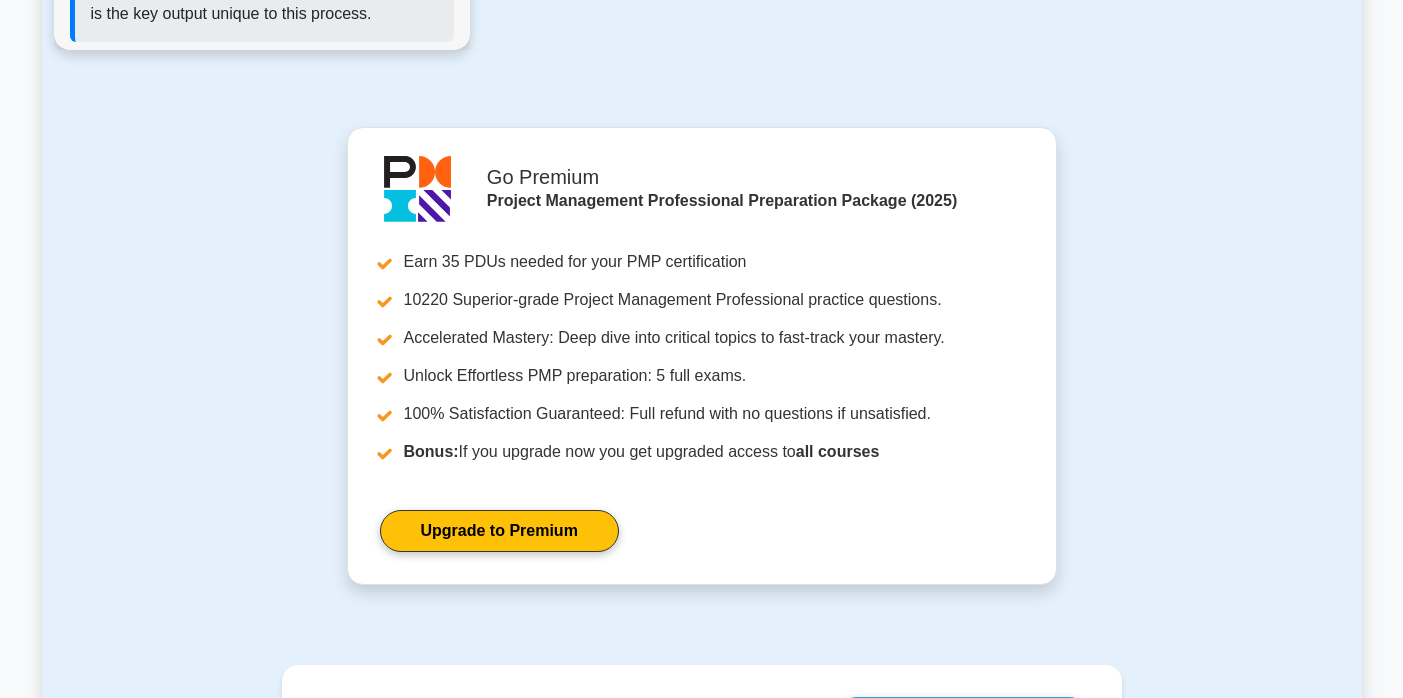 scroll, scrollTop: 2061, scrollLeft: 0, axis: vertical 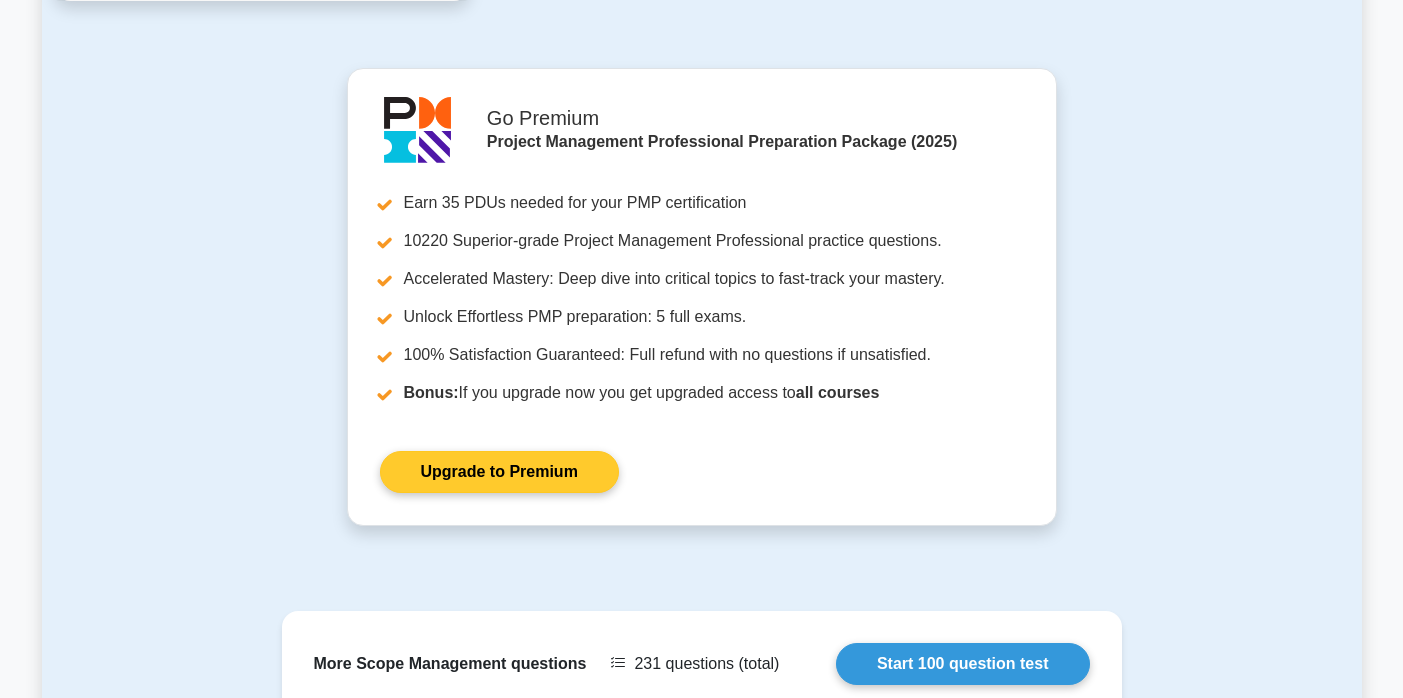 click on "Upgrade to Premium" at bounding box center (499, 472) 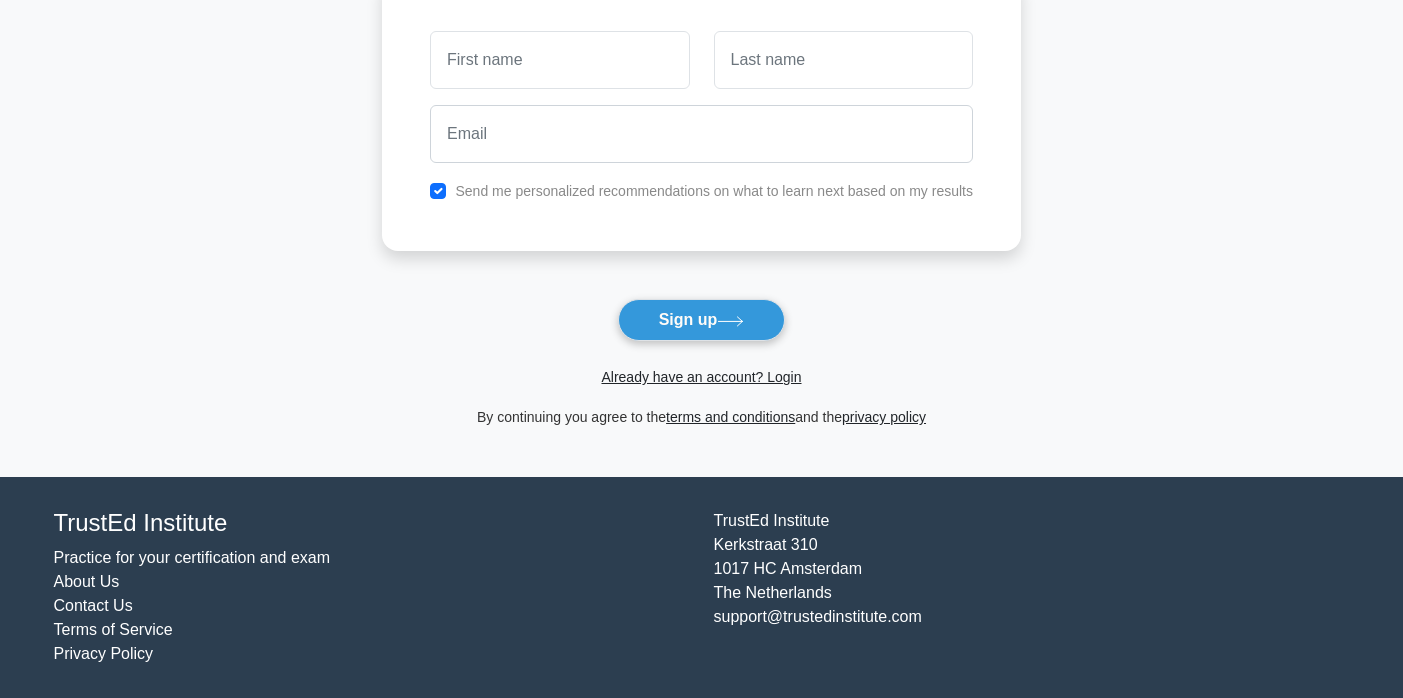 scroll, scrollTop: 182, scrollLeft: 0, axis: vertical 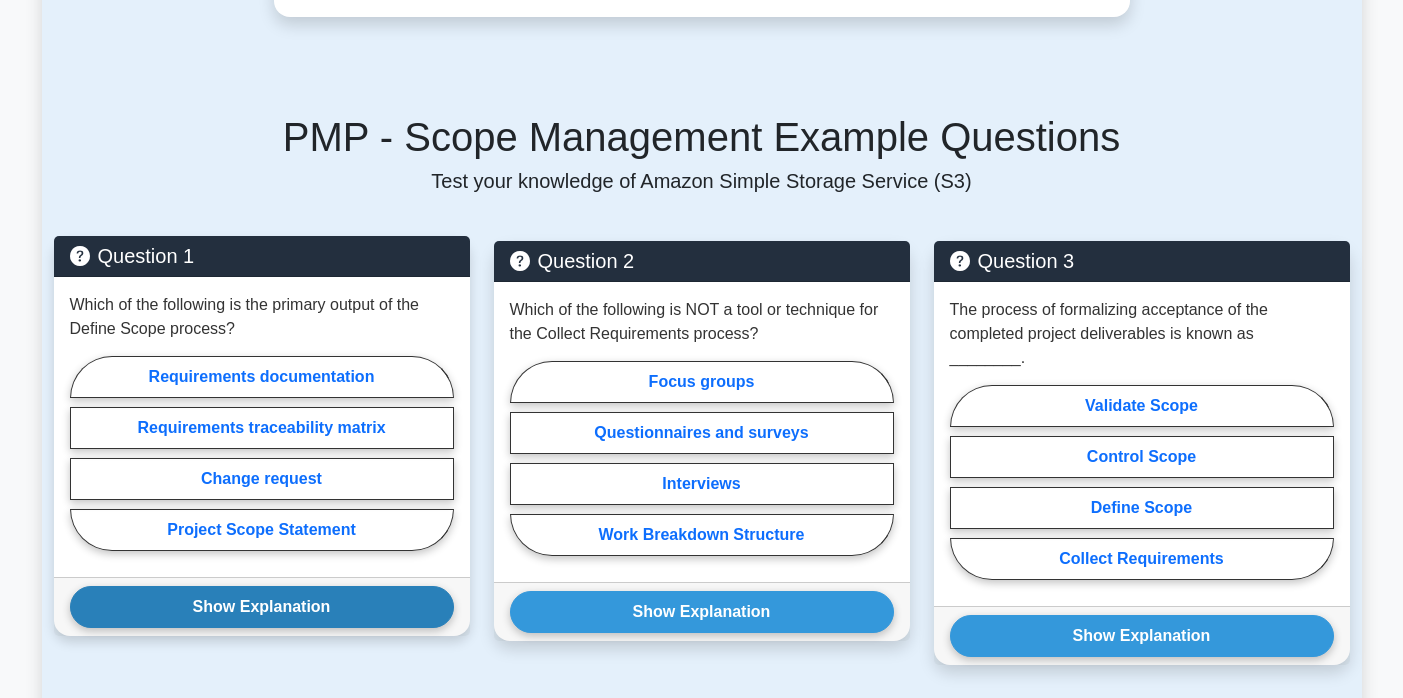 click on "Show Explanation" at bounding box center (262, 607) 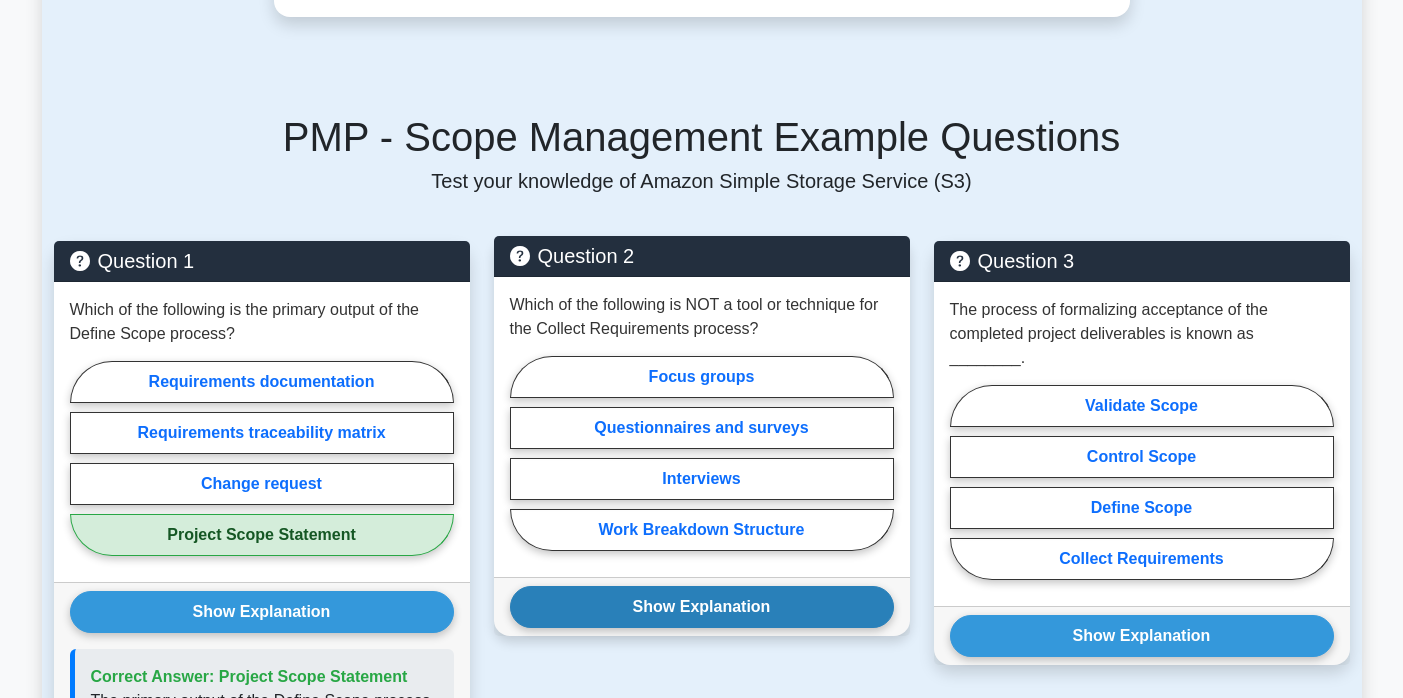click on "Show Explanation" at bounding box center (702, 607) 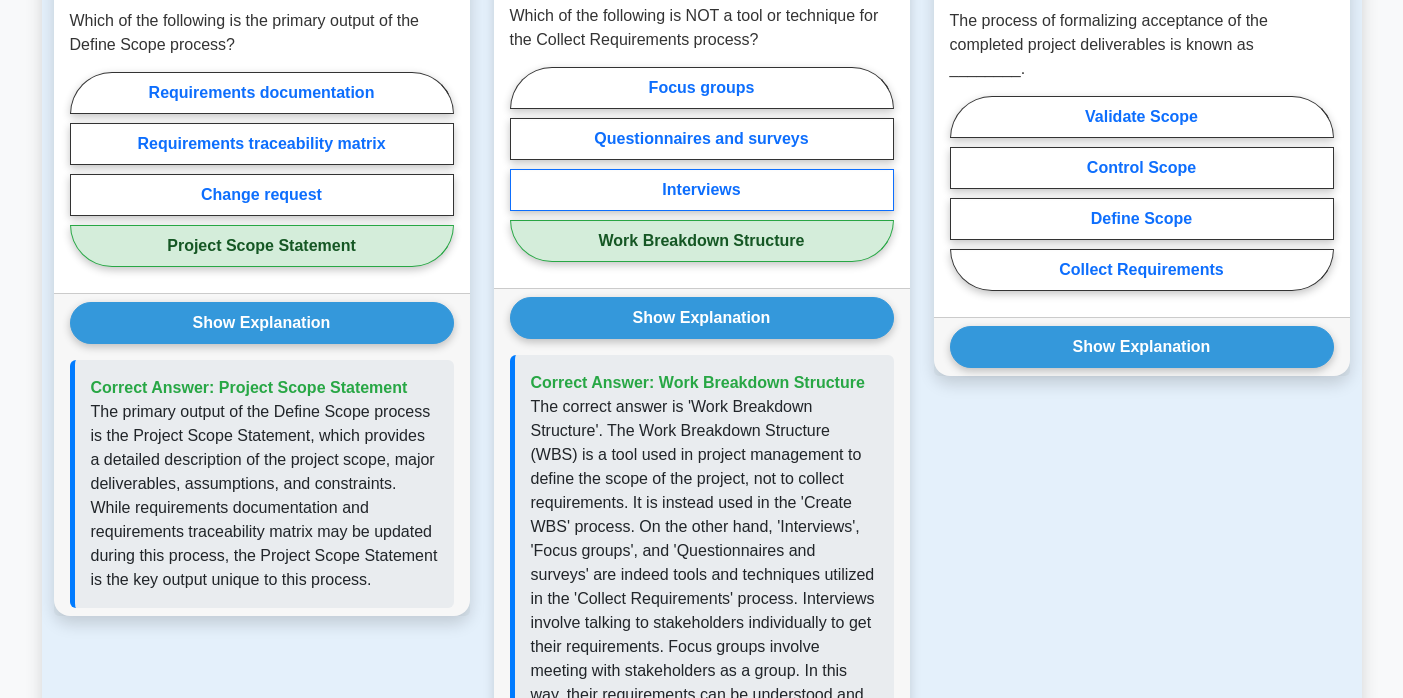 scroll, scrollTop: 1364, scrollLeft: 0, axis: vertical 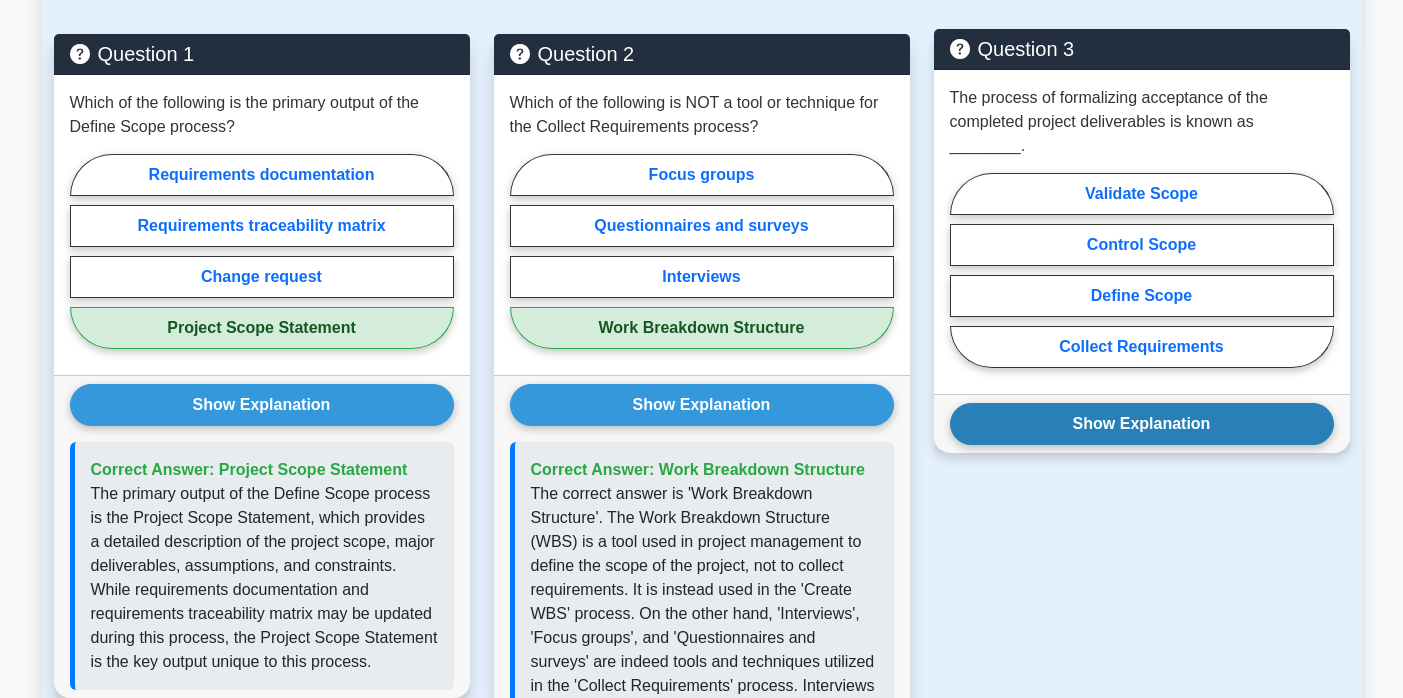click on "Show Explanation" at bounding box center (1142, 424) 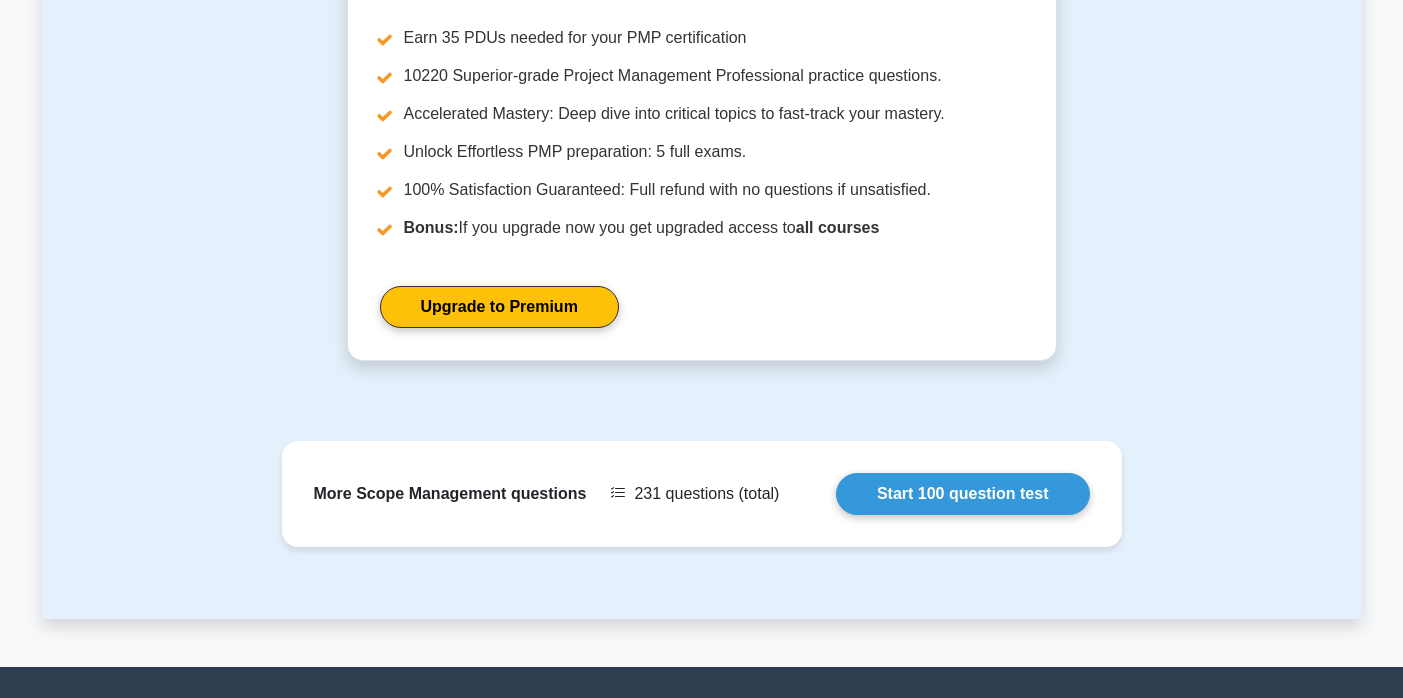 scroll, scrollTop: 2733, scrollLeft: 0, axis: vertical 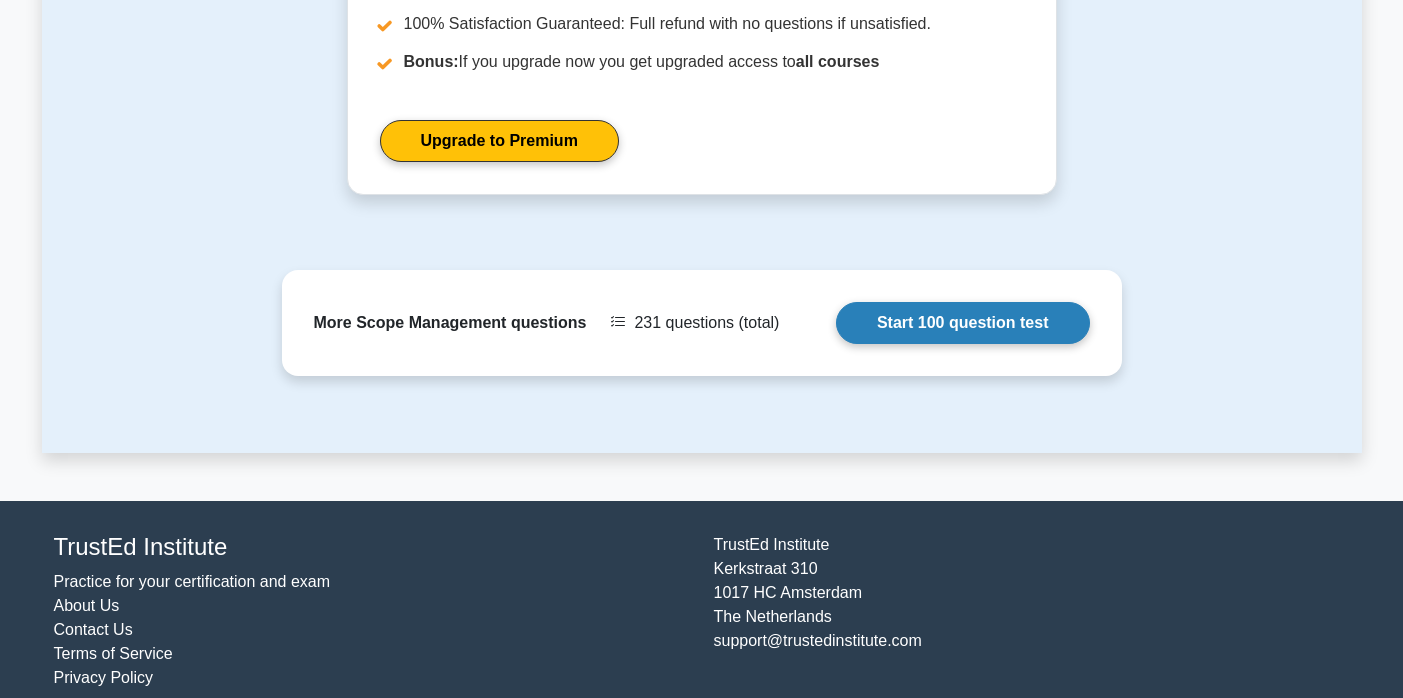 click on "Start 100 question test" at bounding box center [963, 323] 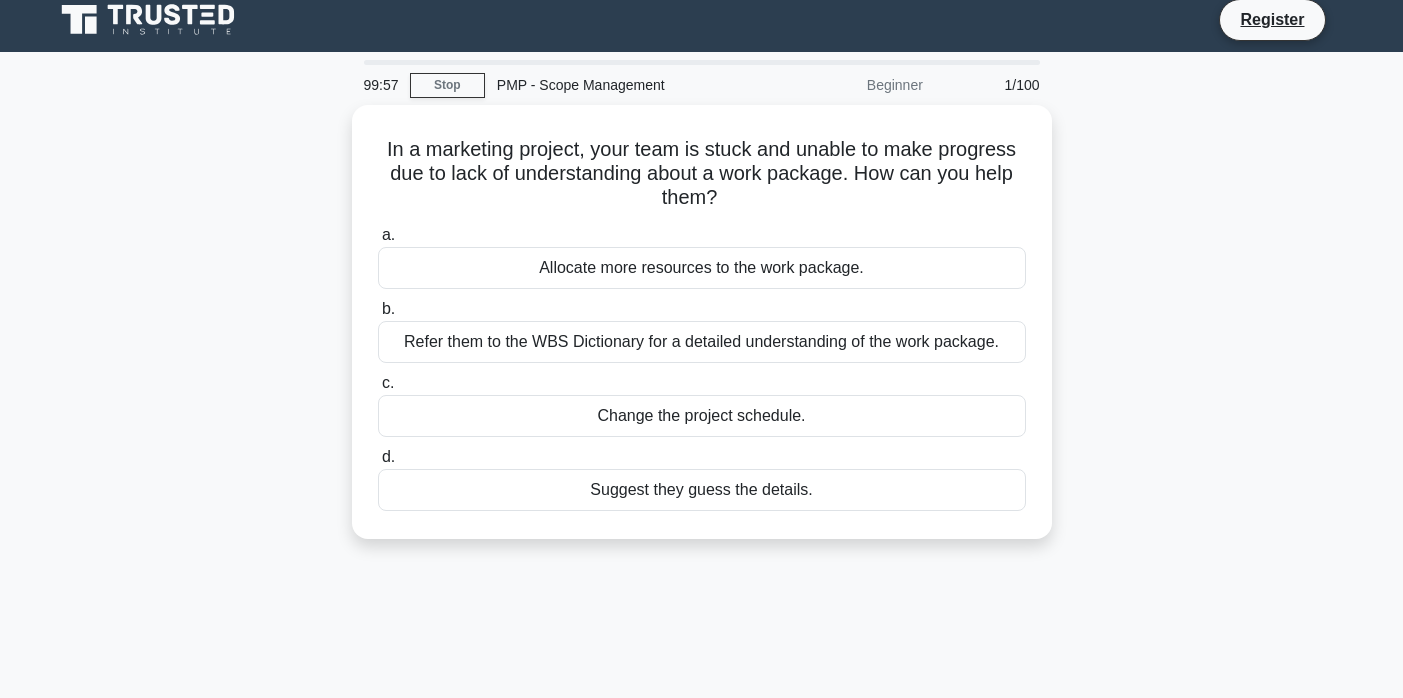 scroll, scrollTop: 20, scrollLeft: 0, axis: vertical 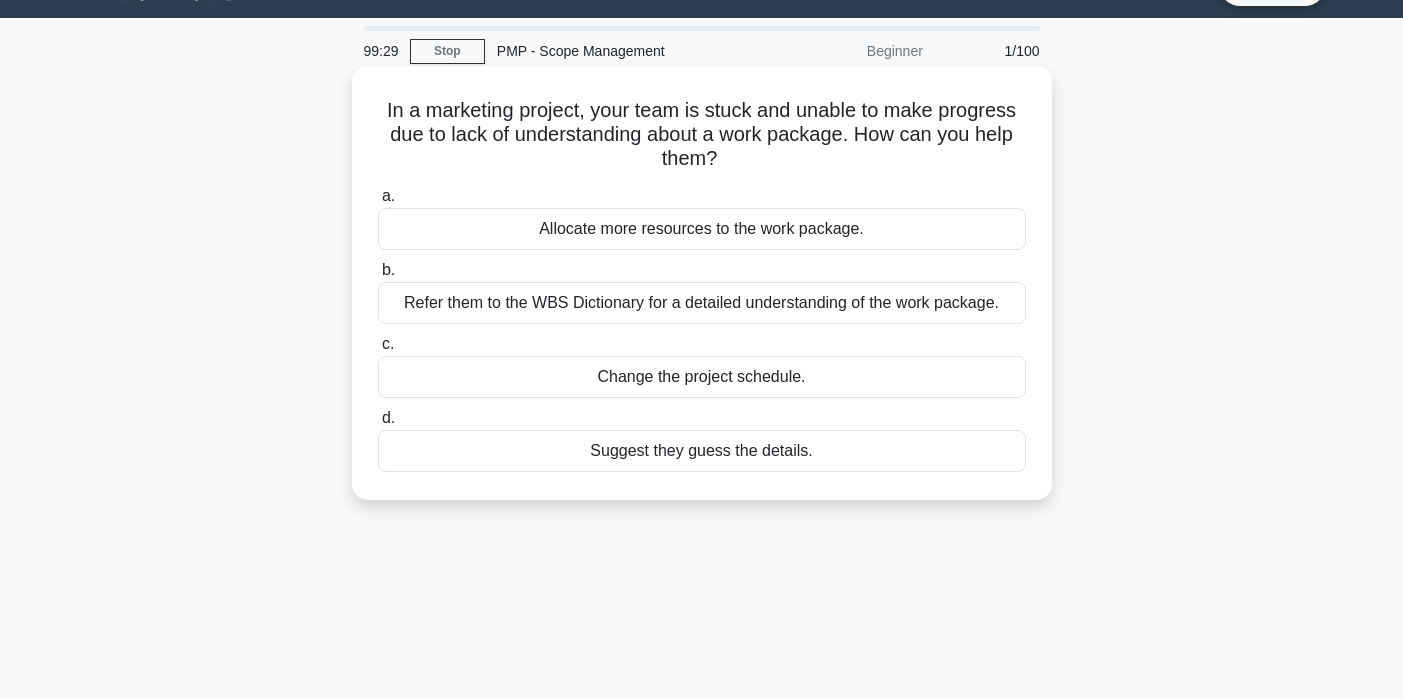click on "Refer them to the WBS Dictionary for a detailed understanding of the work package." at bounding box center (702, 303) 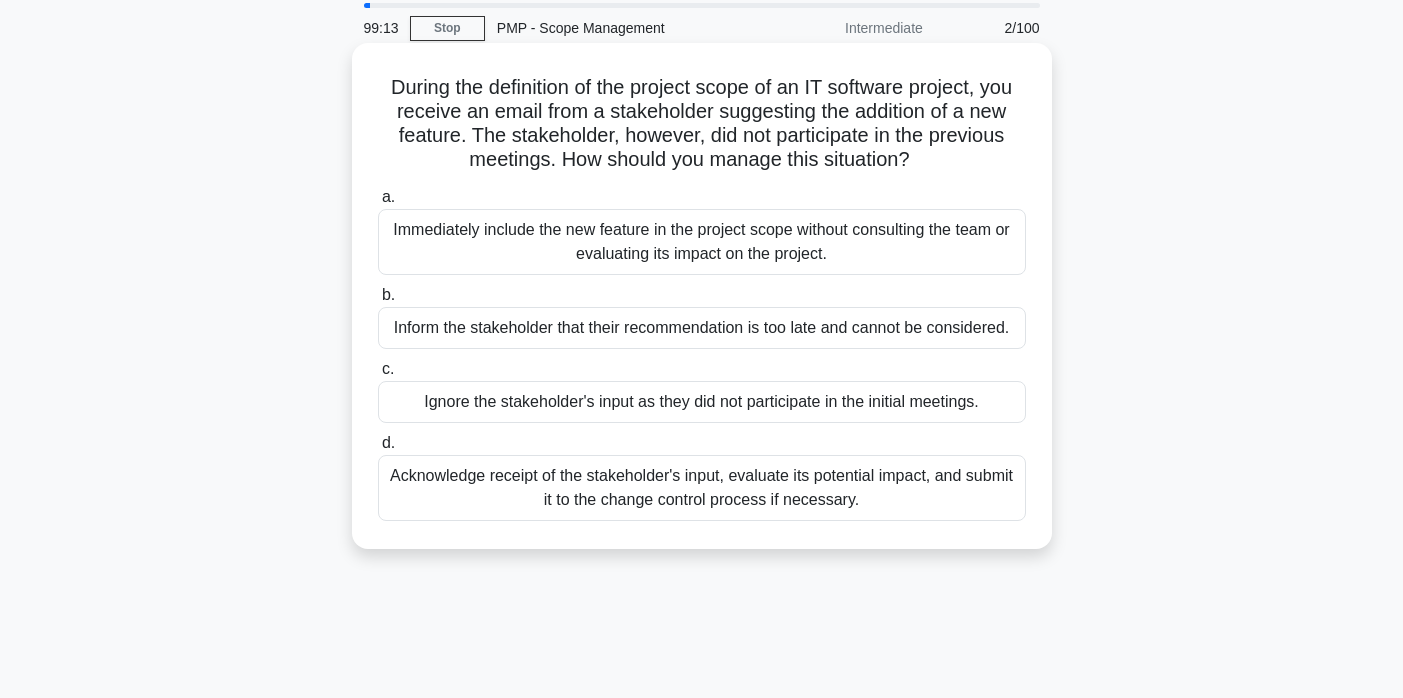 scroll, scrollTop: 0, scrollLeft: 0, axis: both 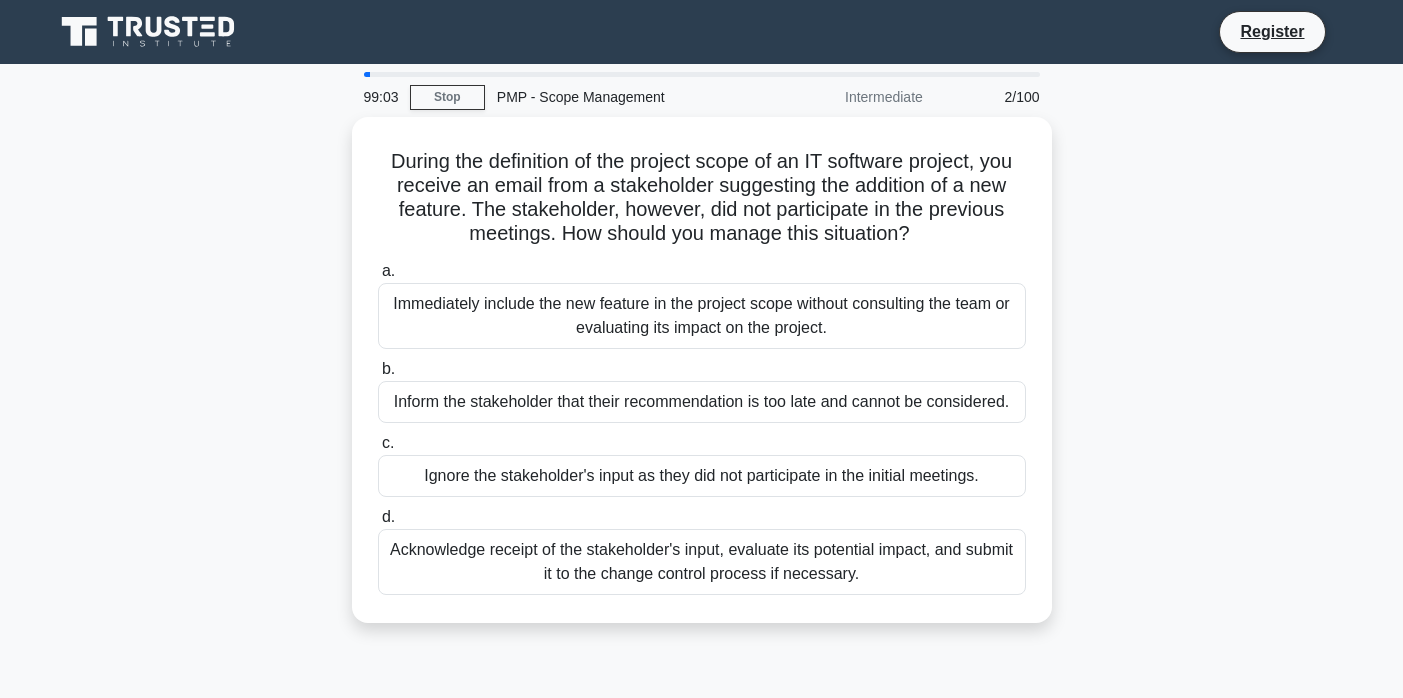 click on "PMP  - Scope Management" at bounding box center (622, 97) 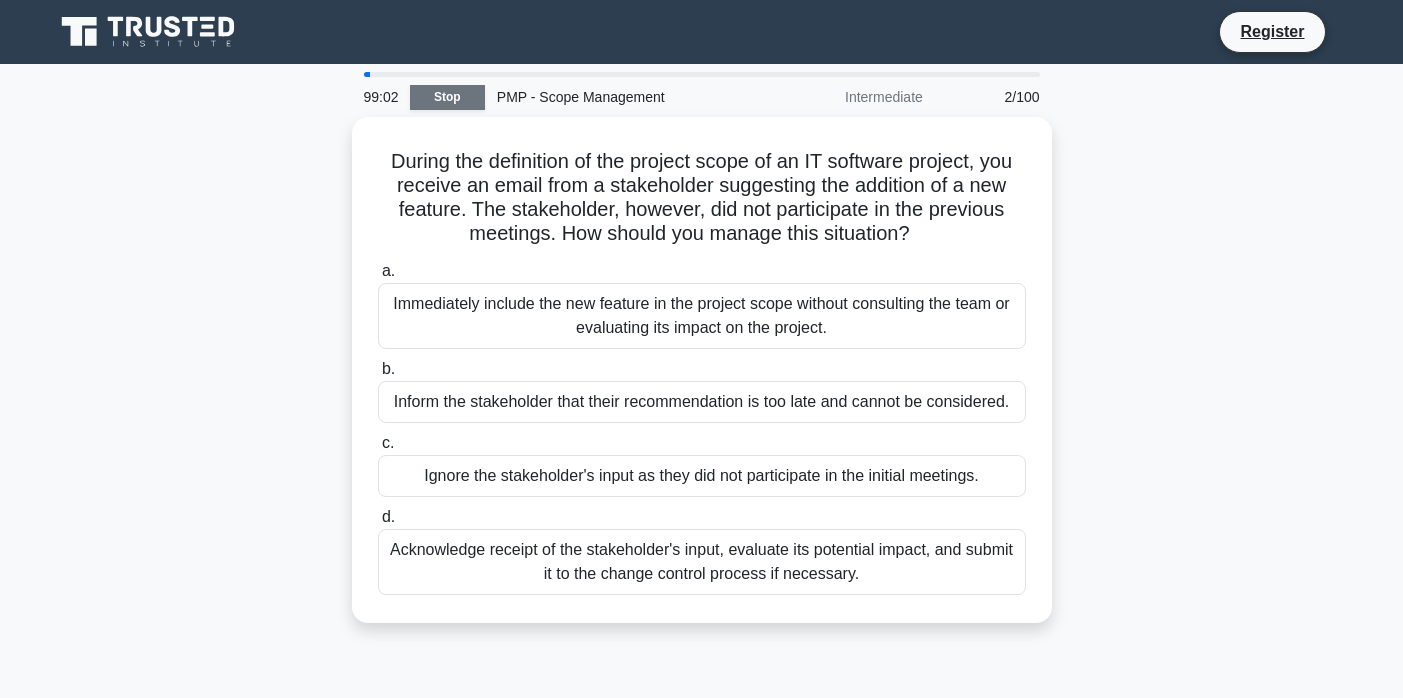 click on "Stop" at bounding box center [447, 97] 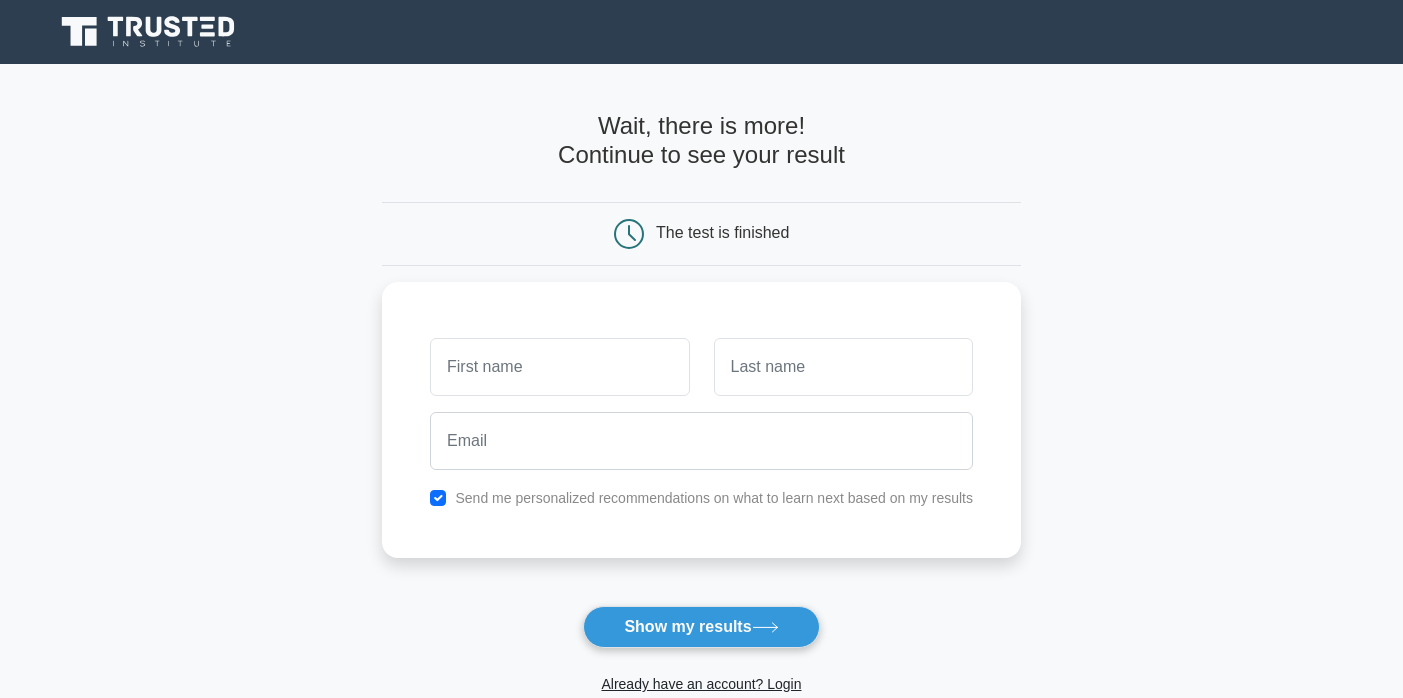 scroll, scrollTop: 0, scrollLeft: 0, axis: both 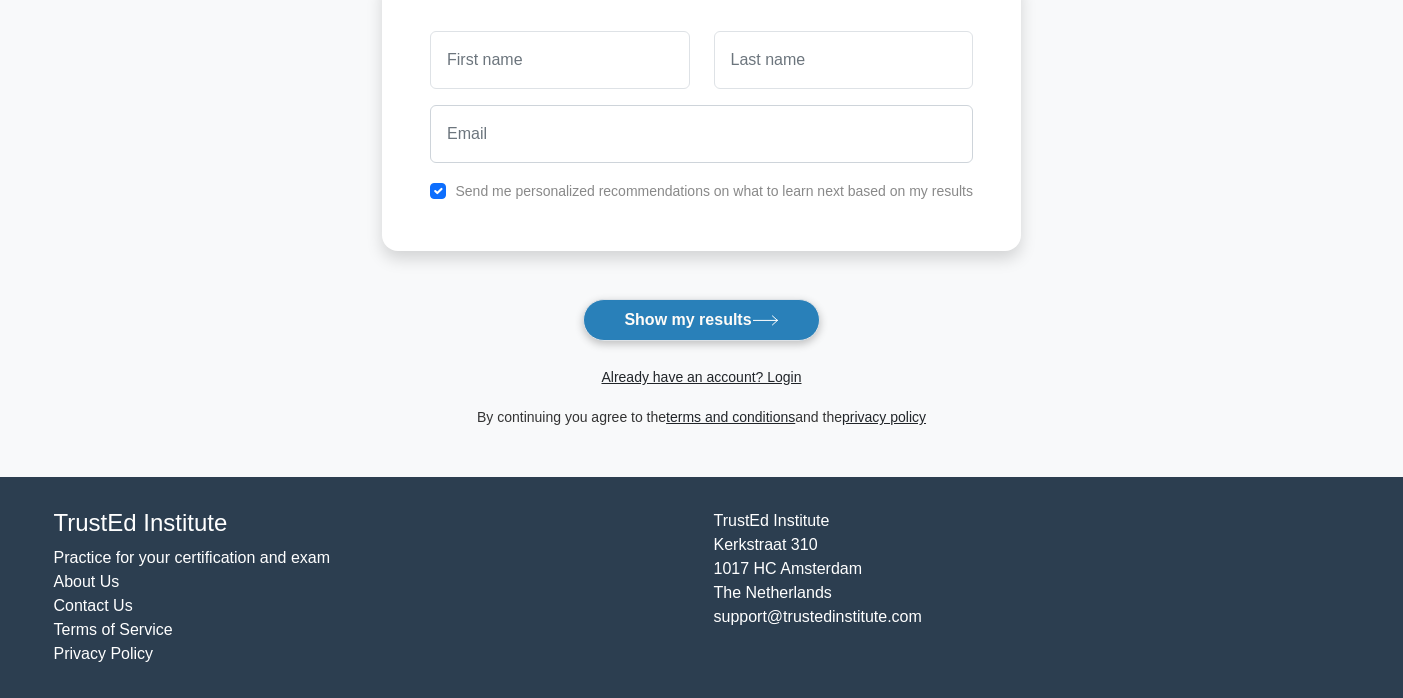 click on "Show my results" at bounding box center (701, 320) 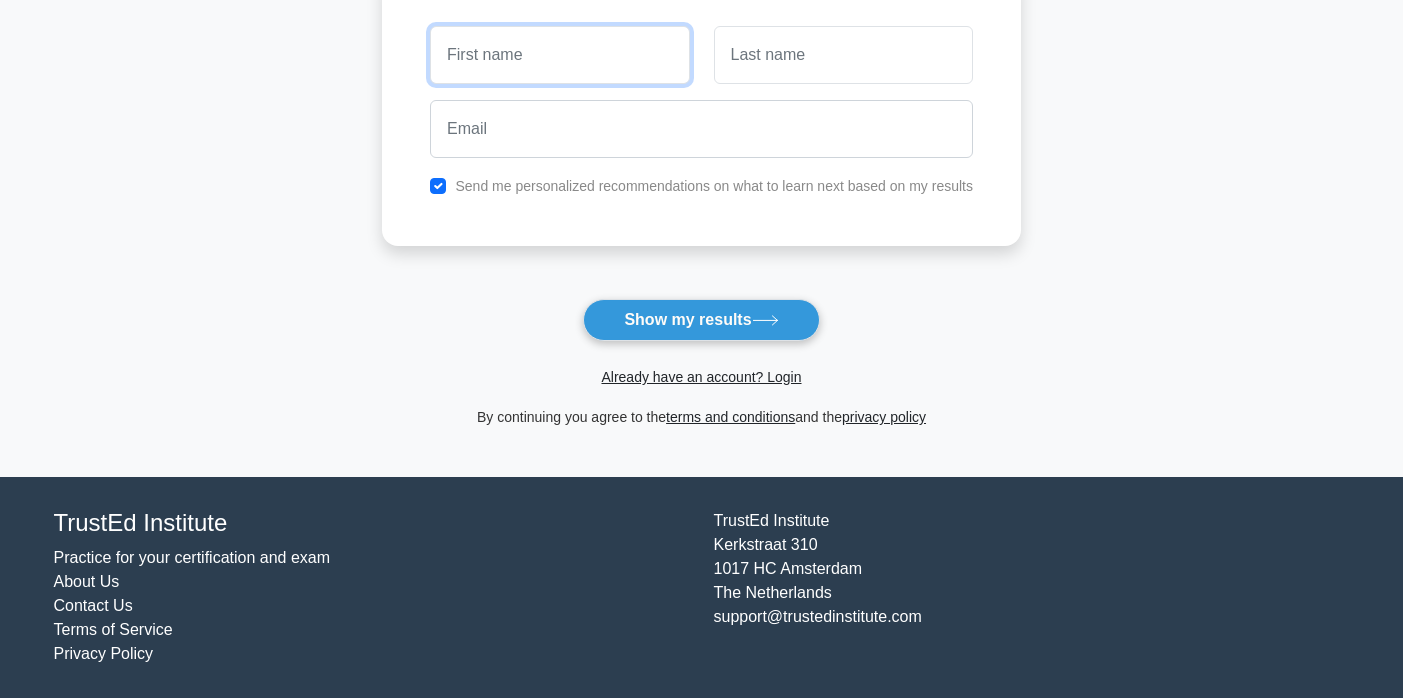 type on "[LAST]" 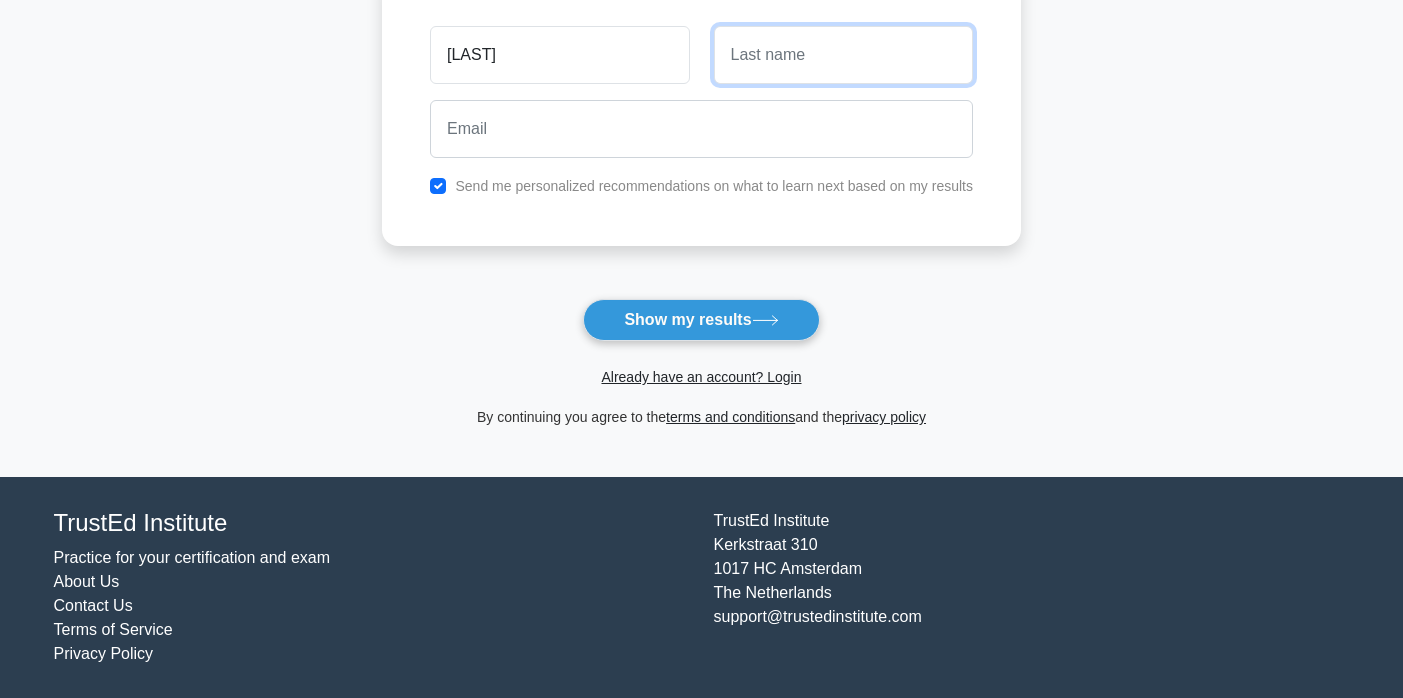 click at bounding box center [843, 55] 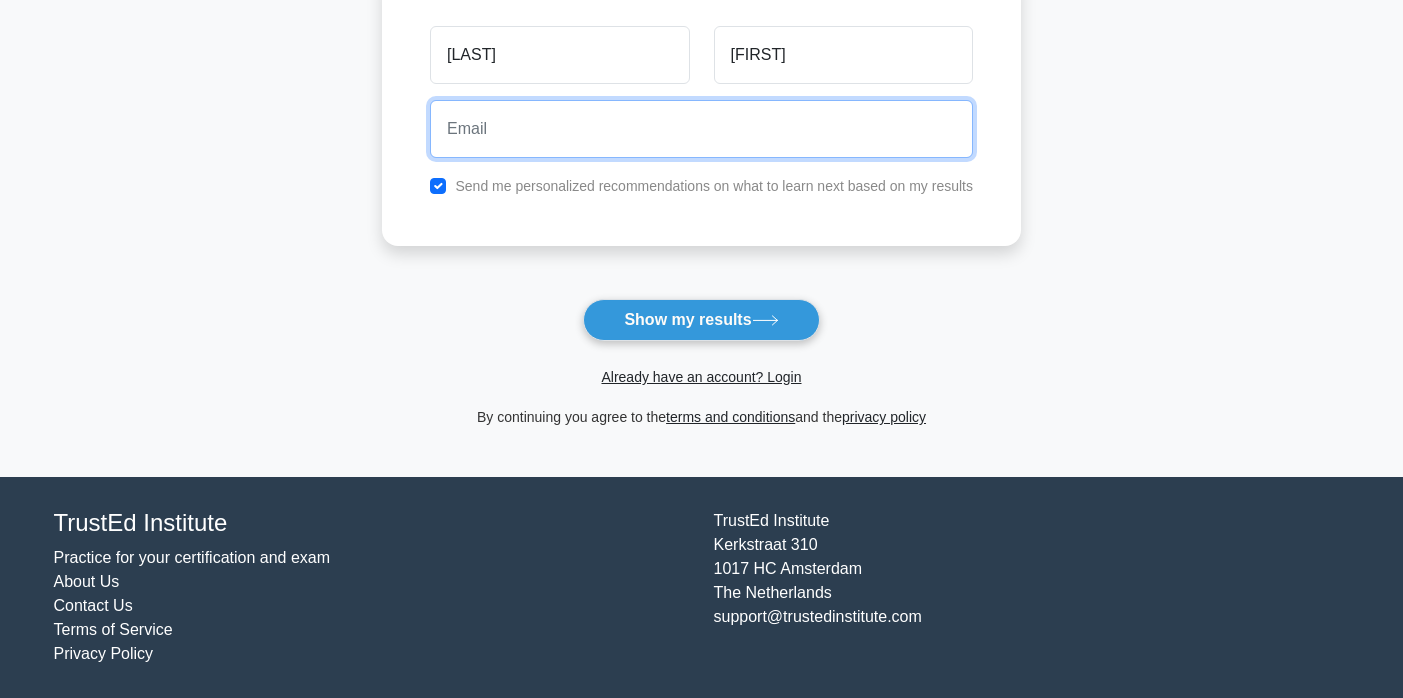click at bounding box center (701, 129) 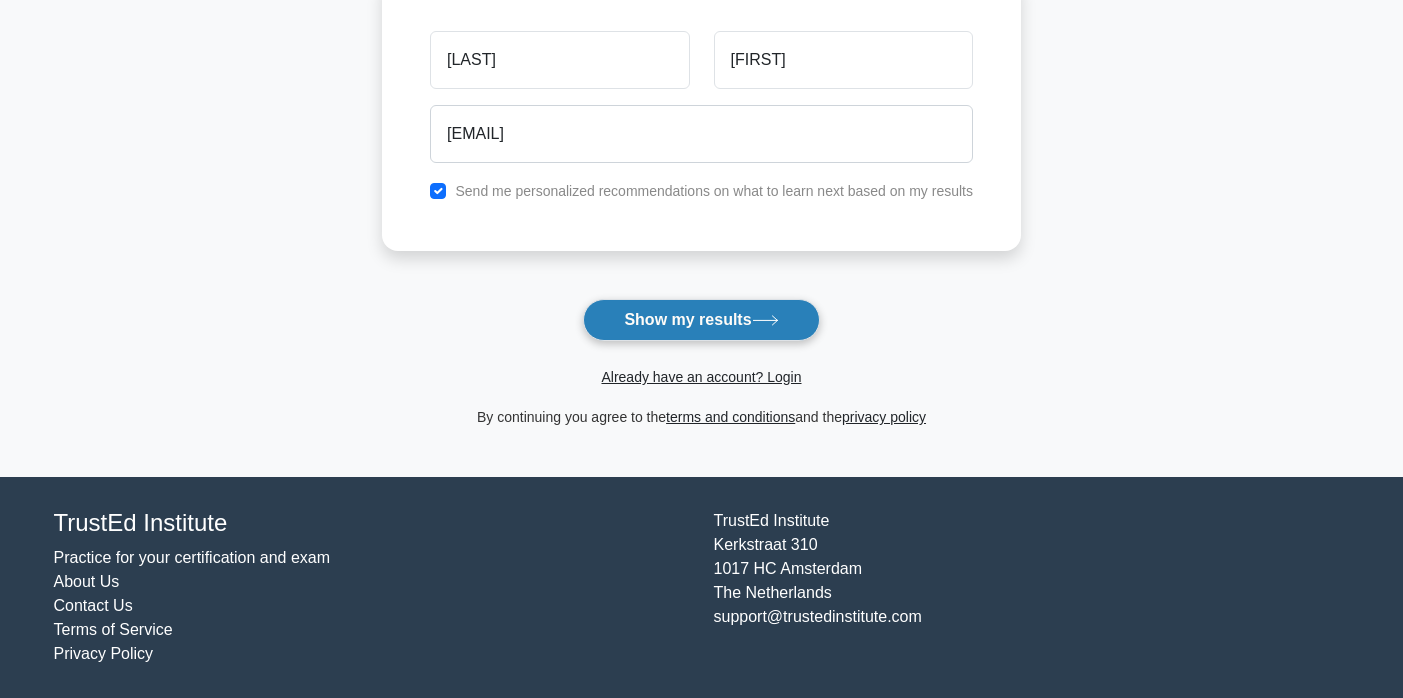 click on "Show my results" at bounding box center (701, 320) 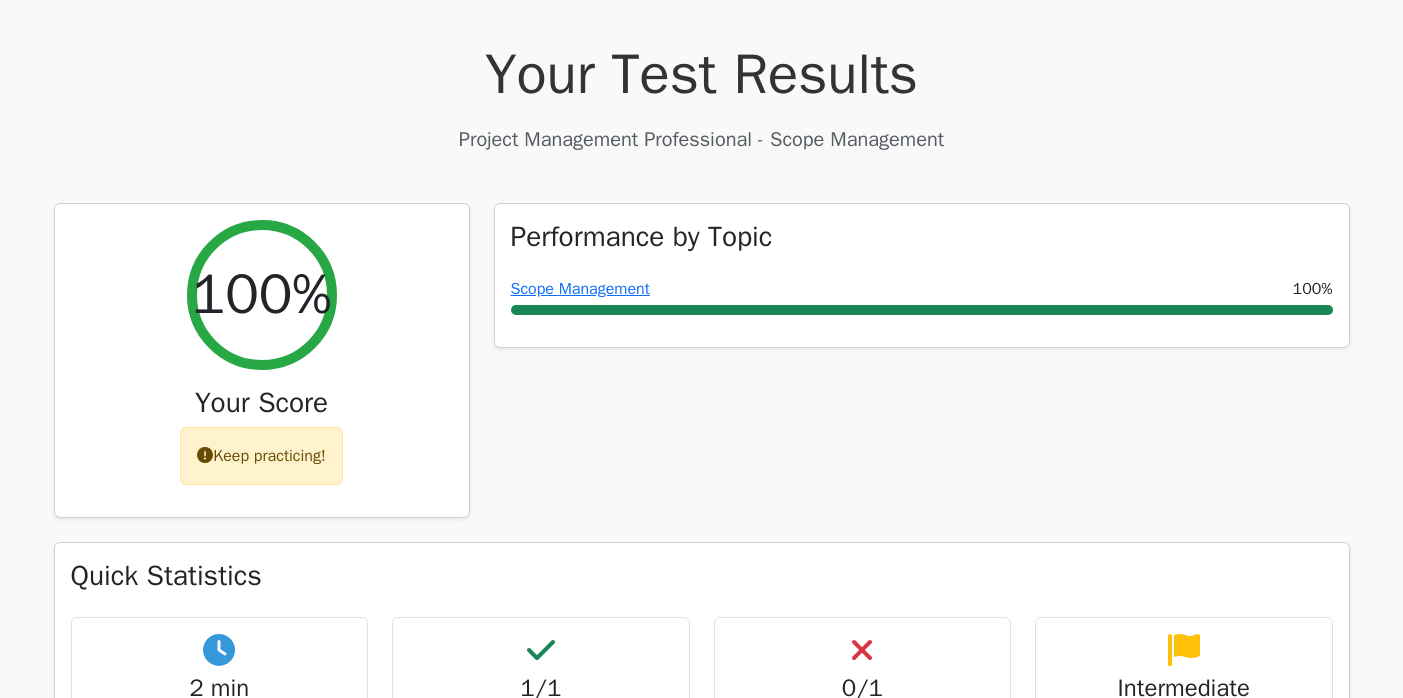scroll, scrollTop: 565, scrollLeft: 0, axis: vertical 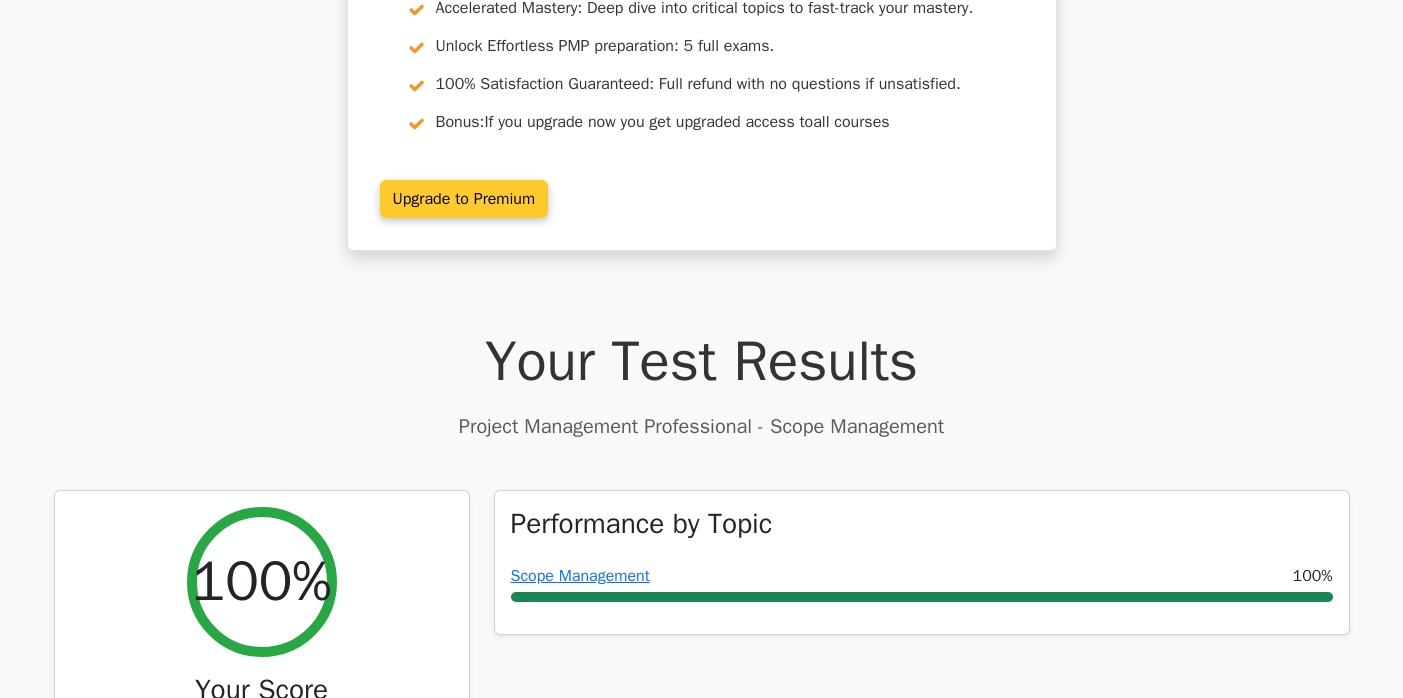 click on "Upgrade to Premium" at bounding box center (464, 199) 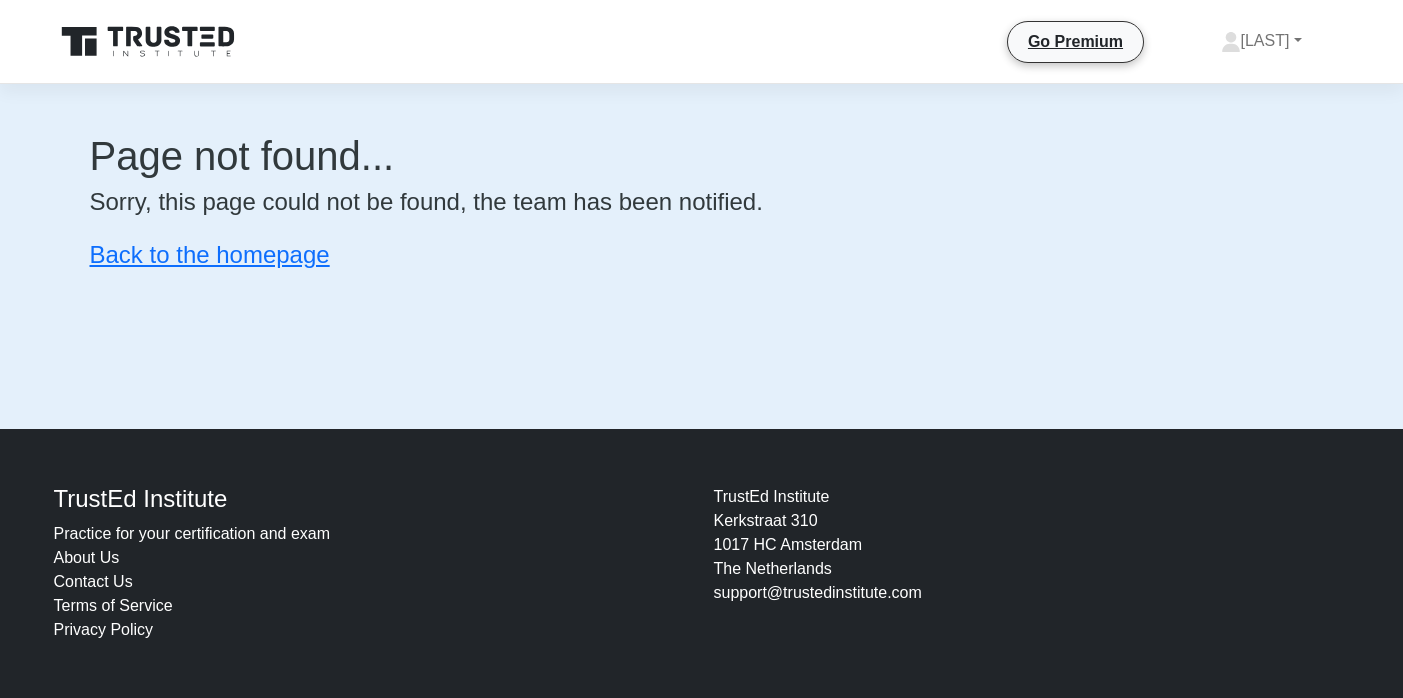 scroll, scrollTop: 0, scrollLeft: 0, axis: both 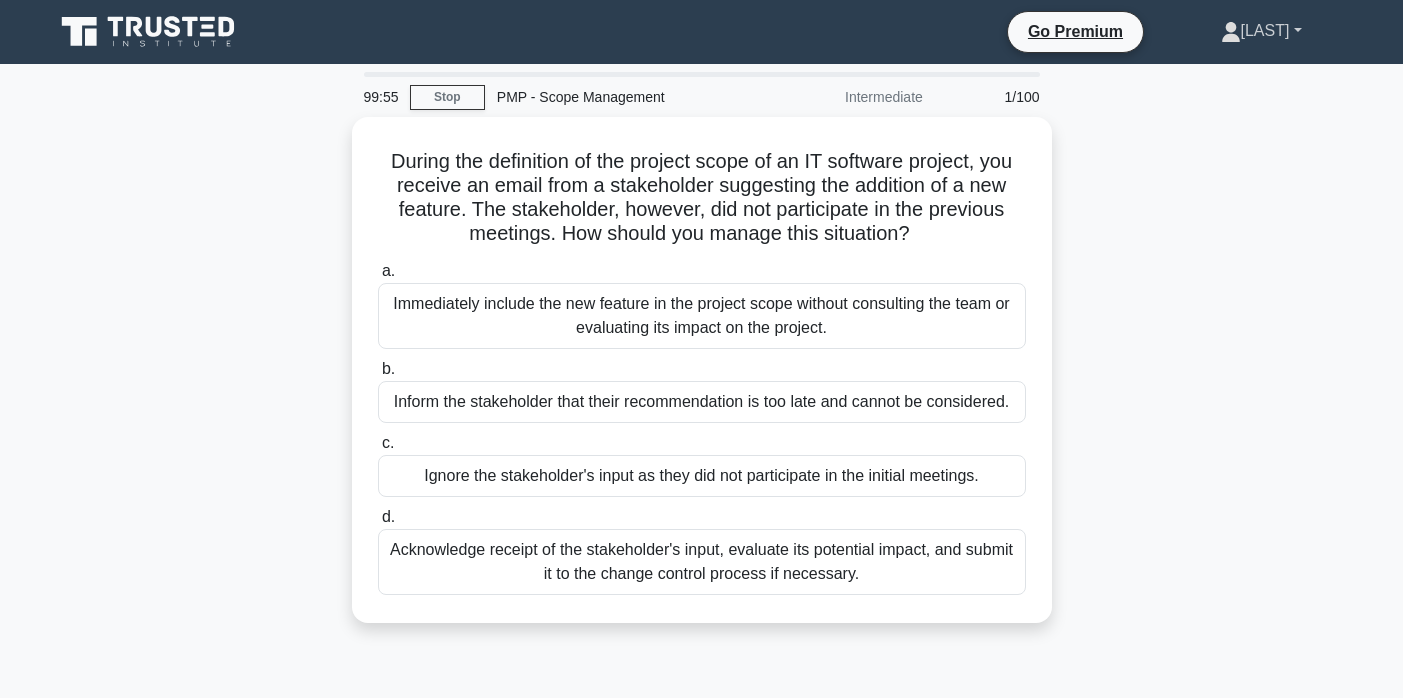 click on "[LAST]" at bounding box center [1261, 31] 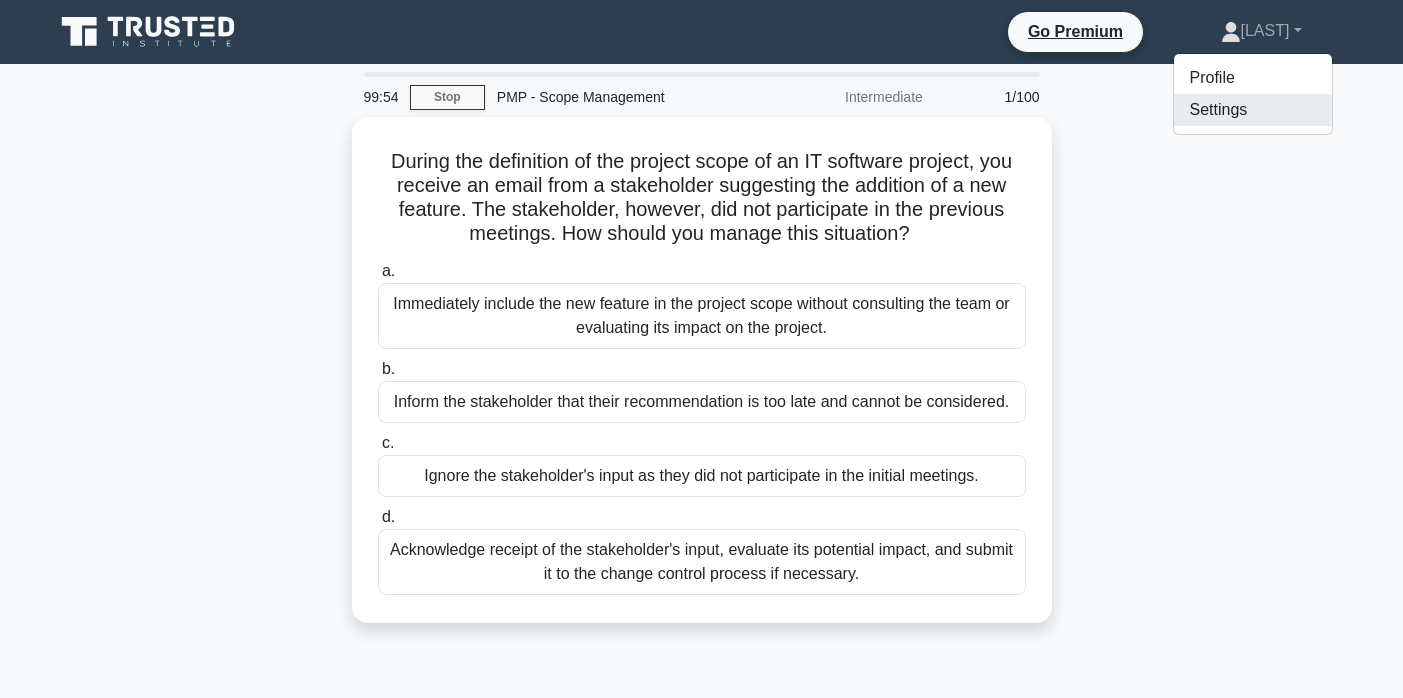 click on "Settings" at bounding box center (1253, 110) 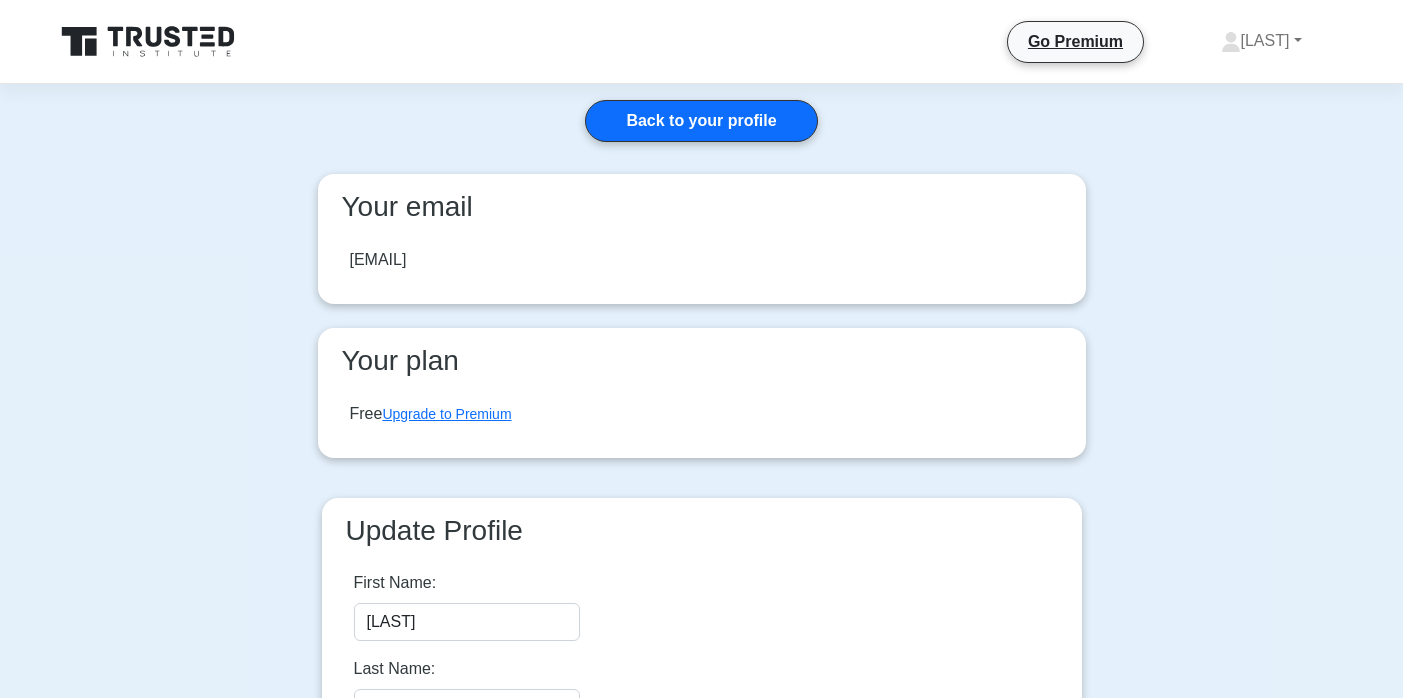 scroll, scrollTop: 428, scrollLeft: 0, axis: vertical 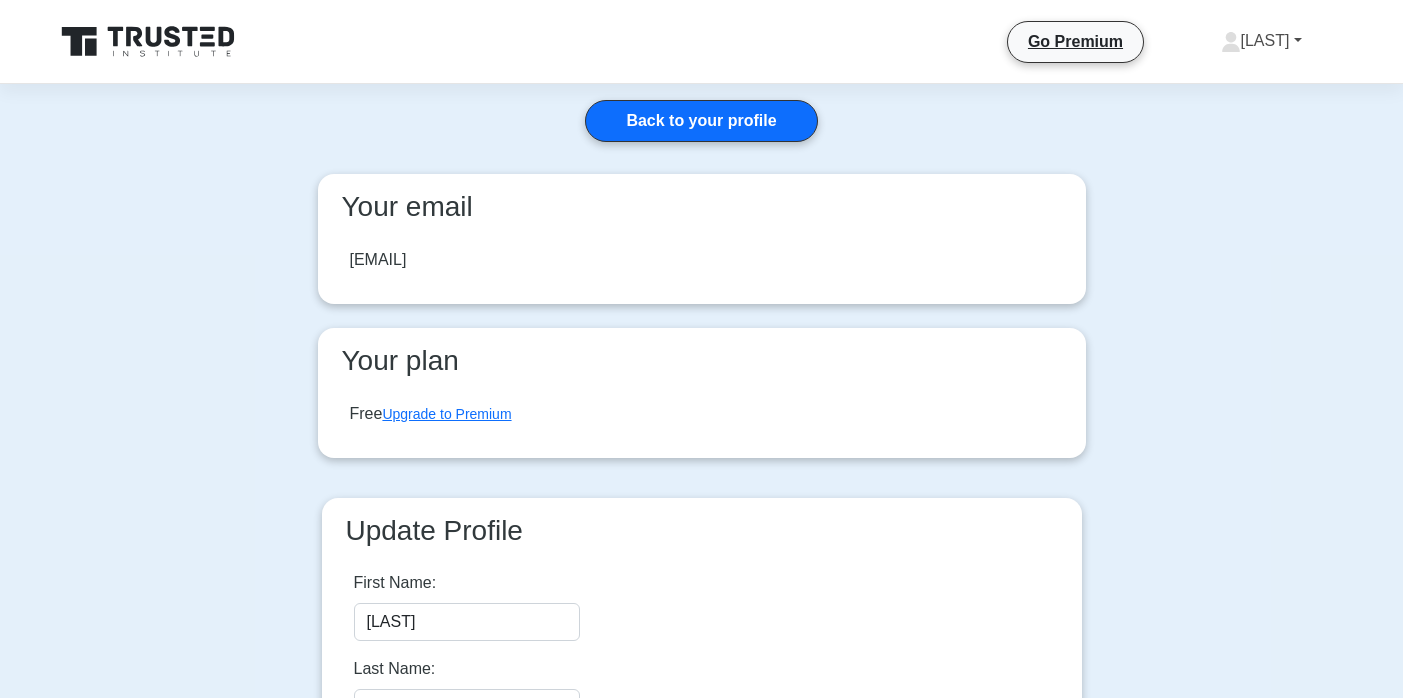click on "[LAST]" at bounding box center [1261, 41] 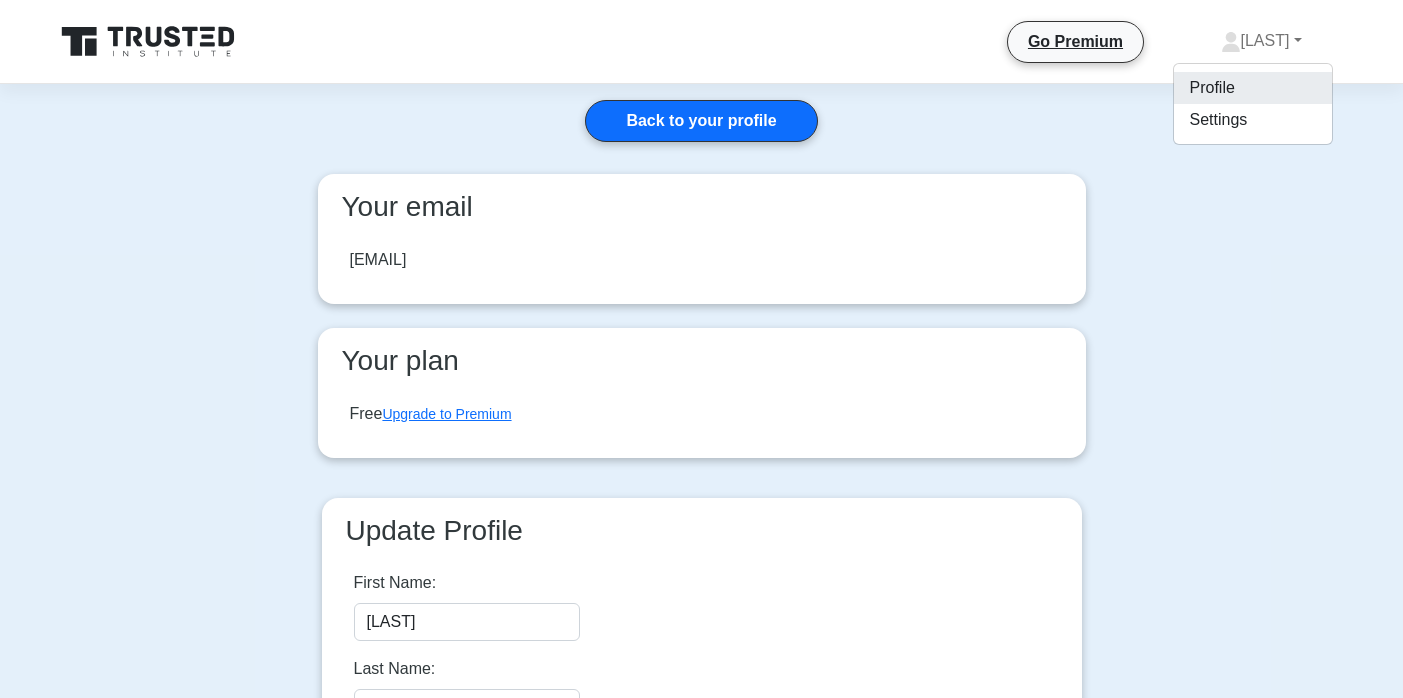 click on "Profile" at bounding box center (1253, 88) 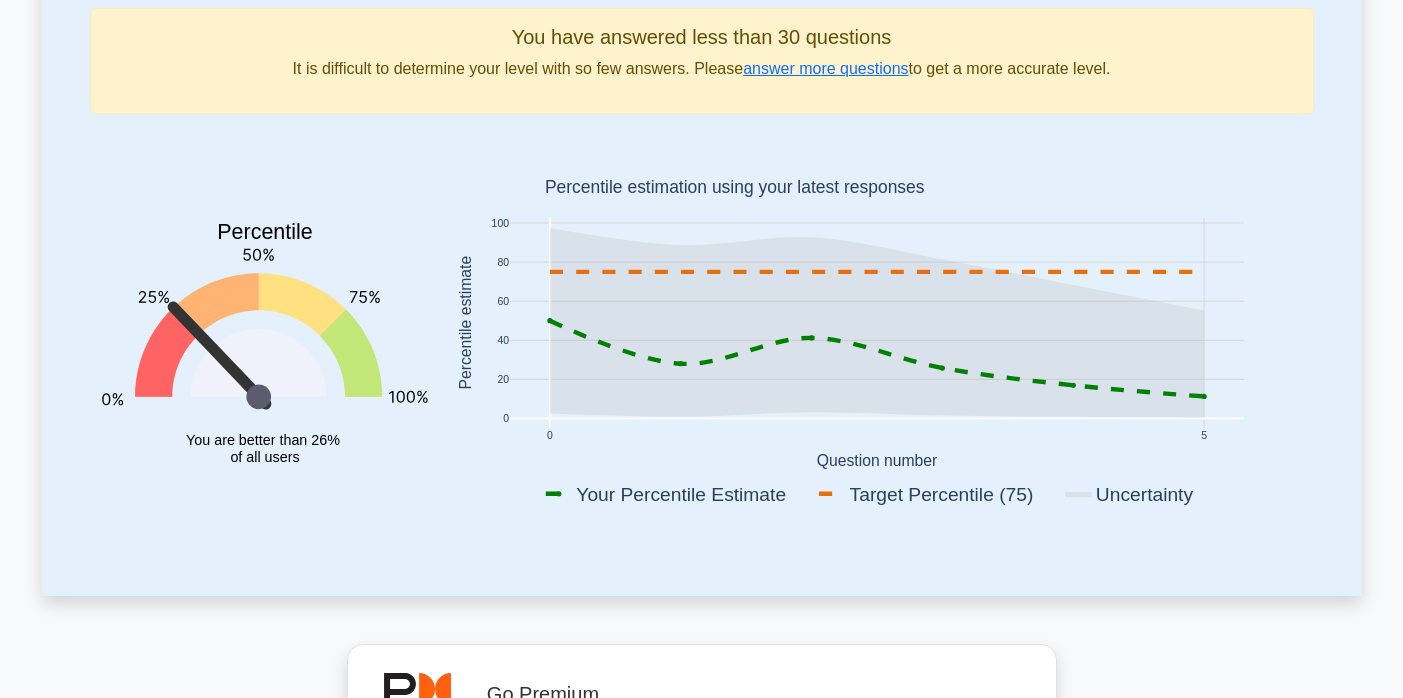 scroll, scrollTop: 32, scrollLeft: 0, axis: vertical 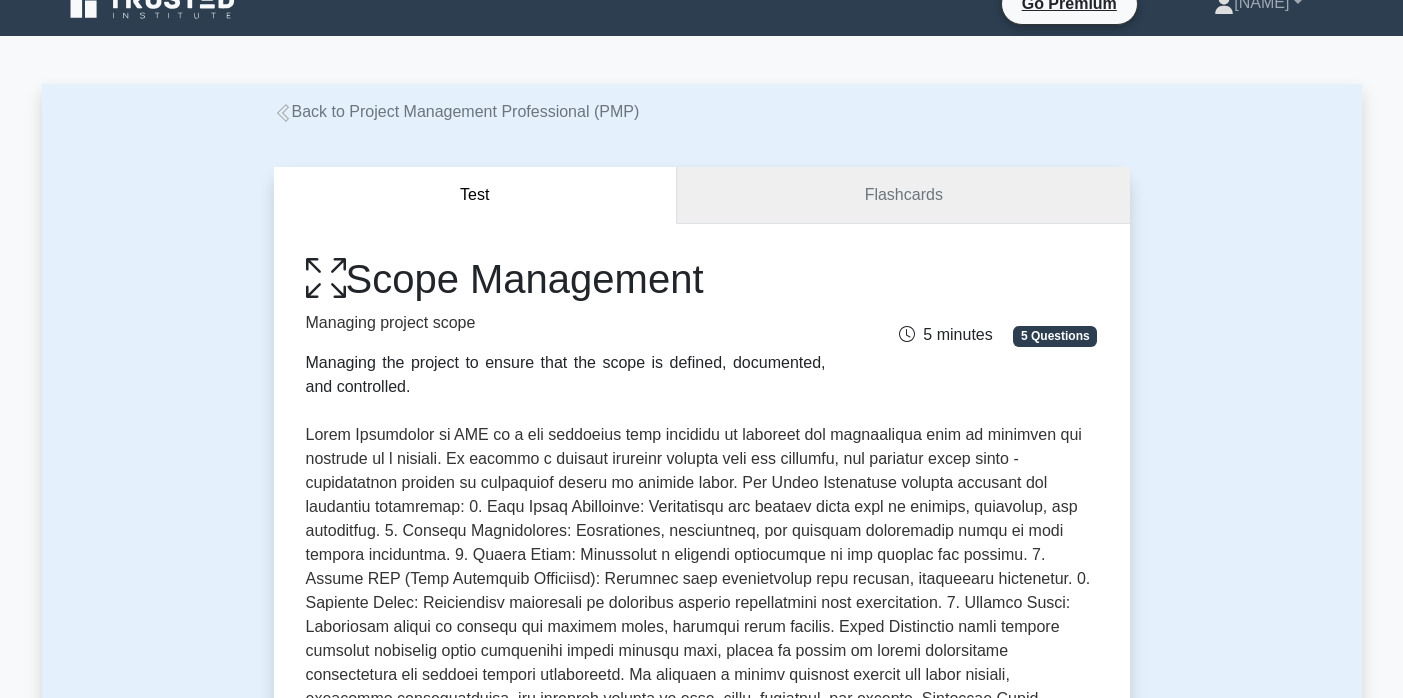 click on "Flashcards" at bounding box center (903, 195) 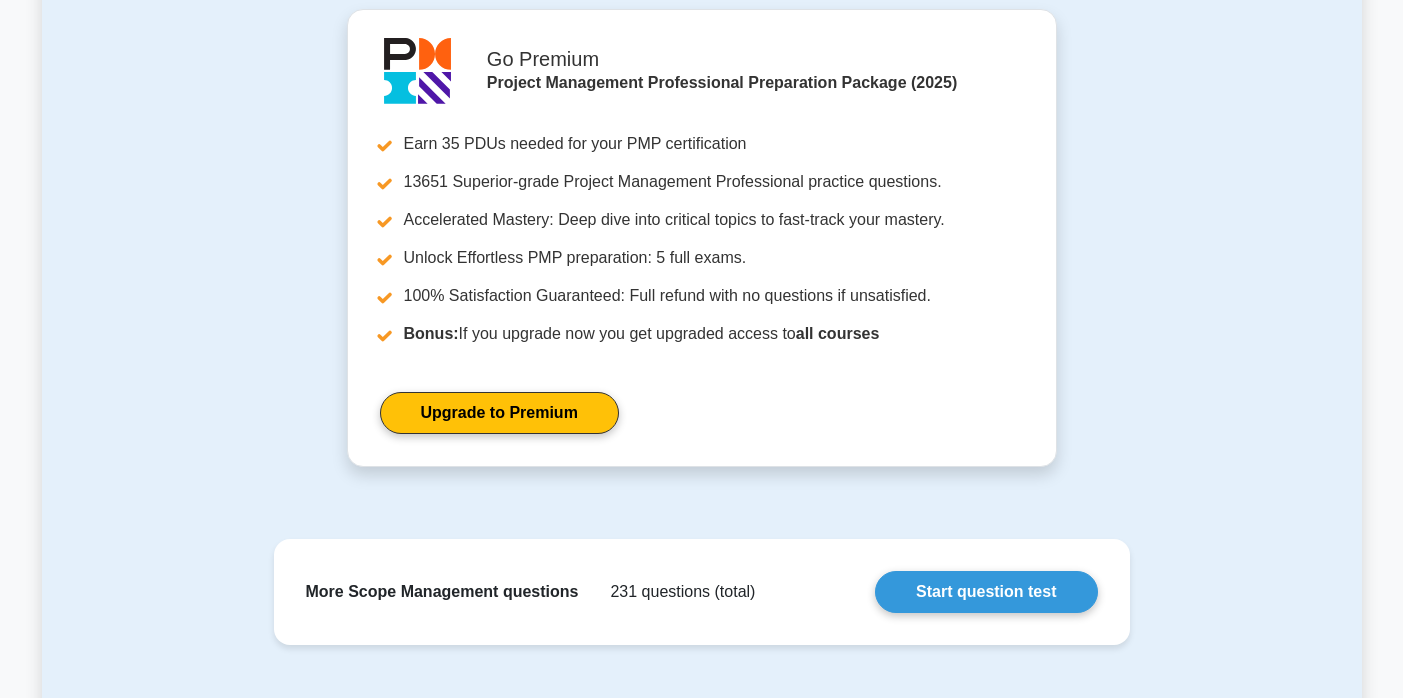 scroll, scrollTop: 970, scrollLeft: 0, axis: vertical 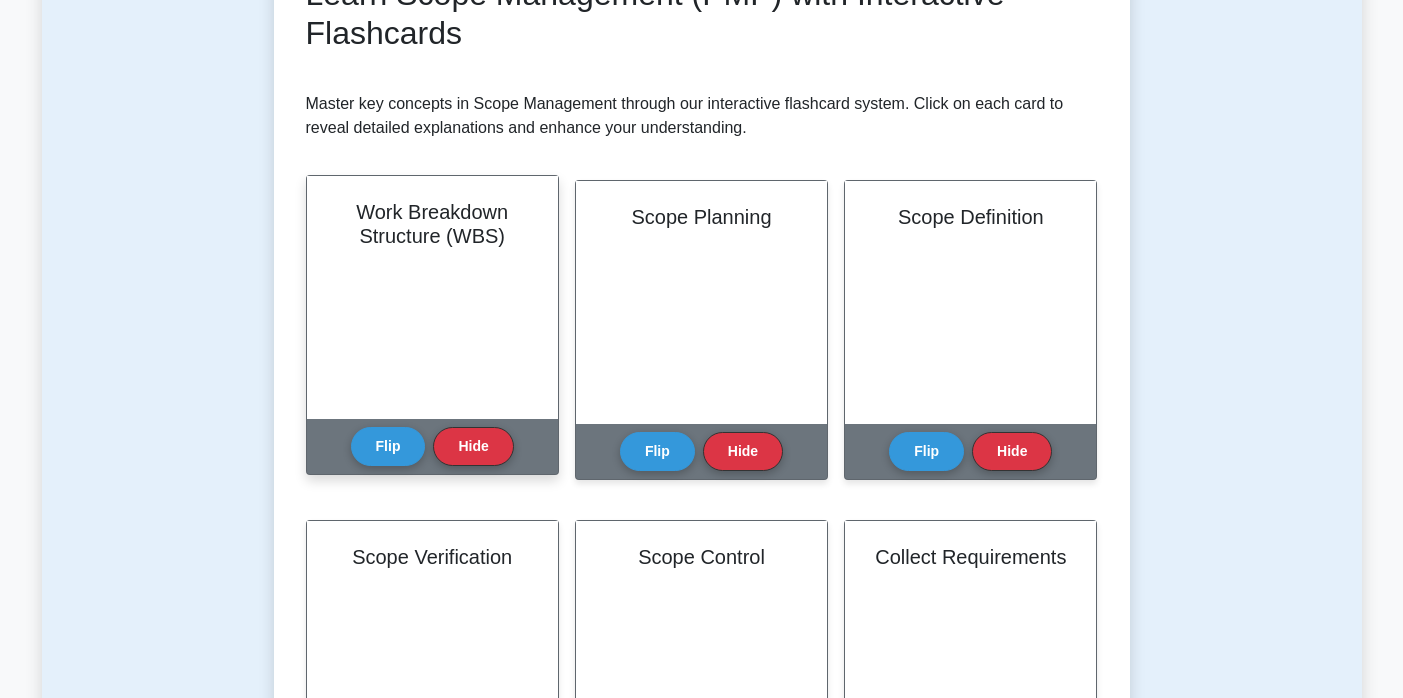 click on "Work Breakdown Structure (WBS)" at bounding box center [432, 297] 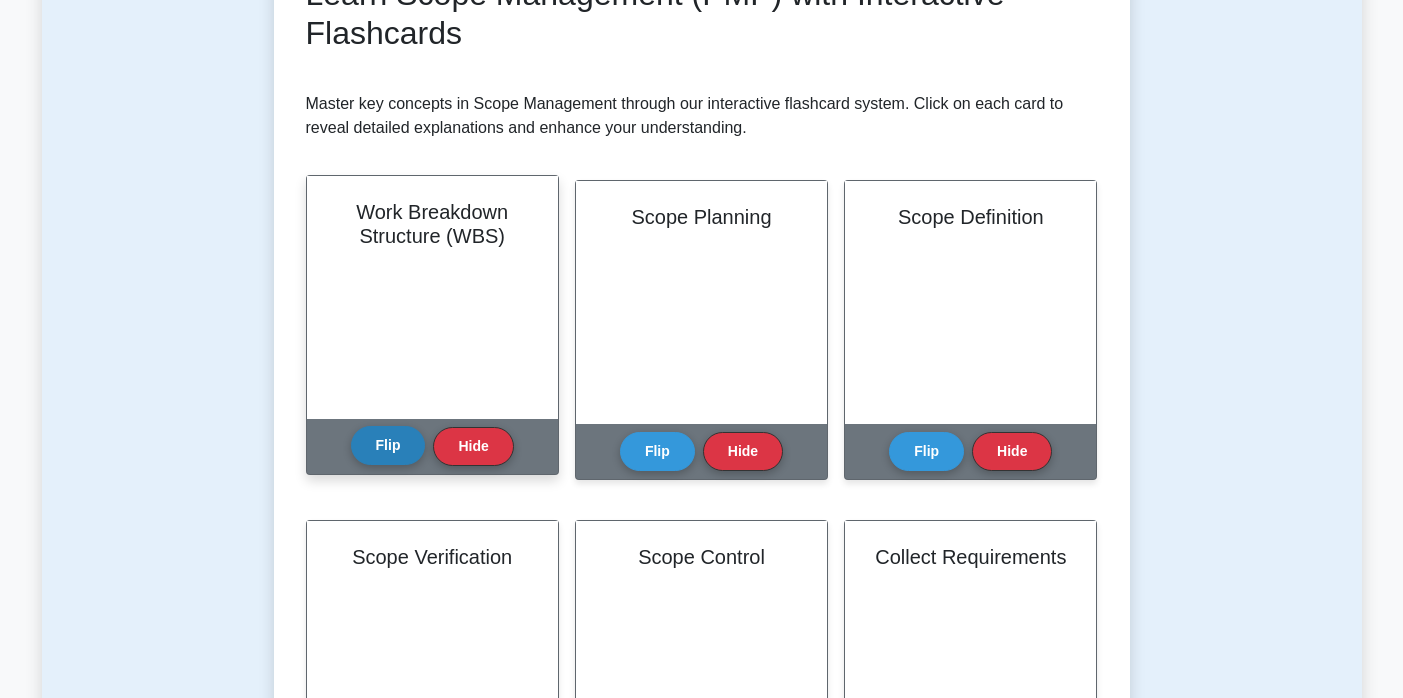 click on "Flip" at bounding box center (388, 445) 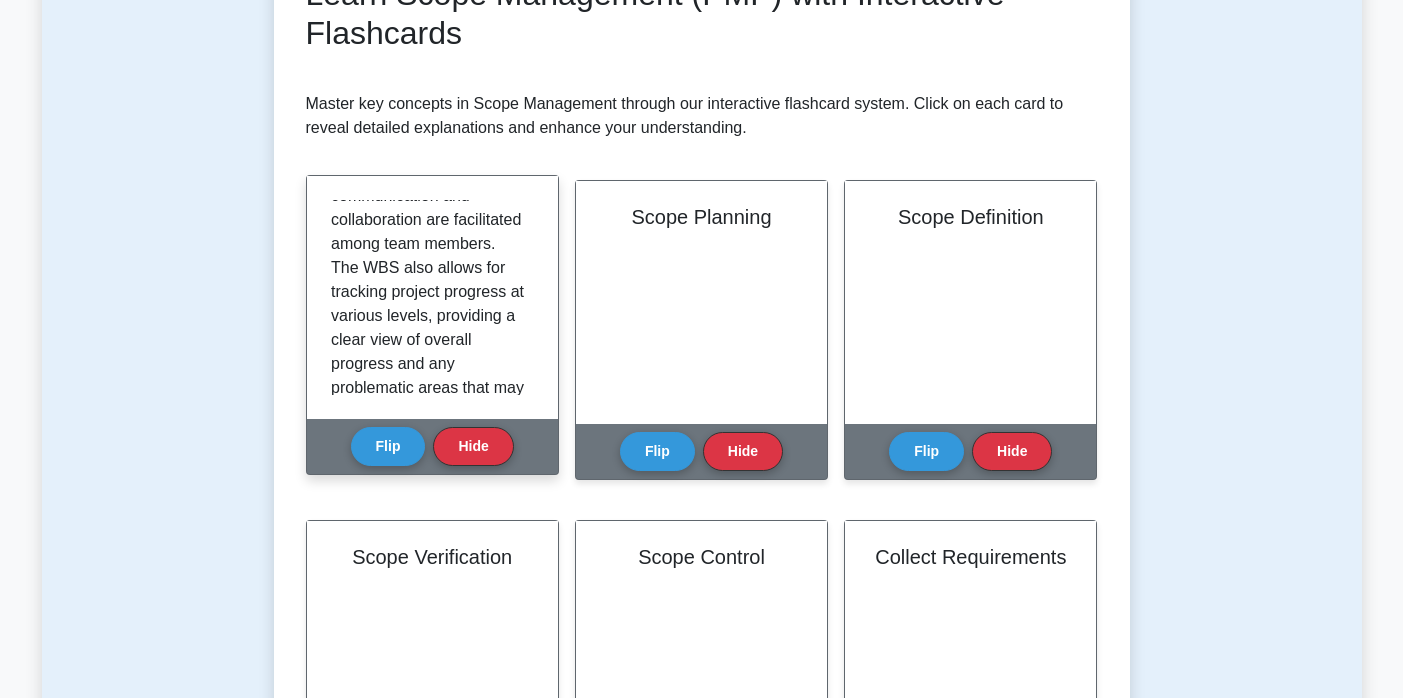 scroll, scrollTop: 385, scrollLeft: 0, axis: vertical 